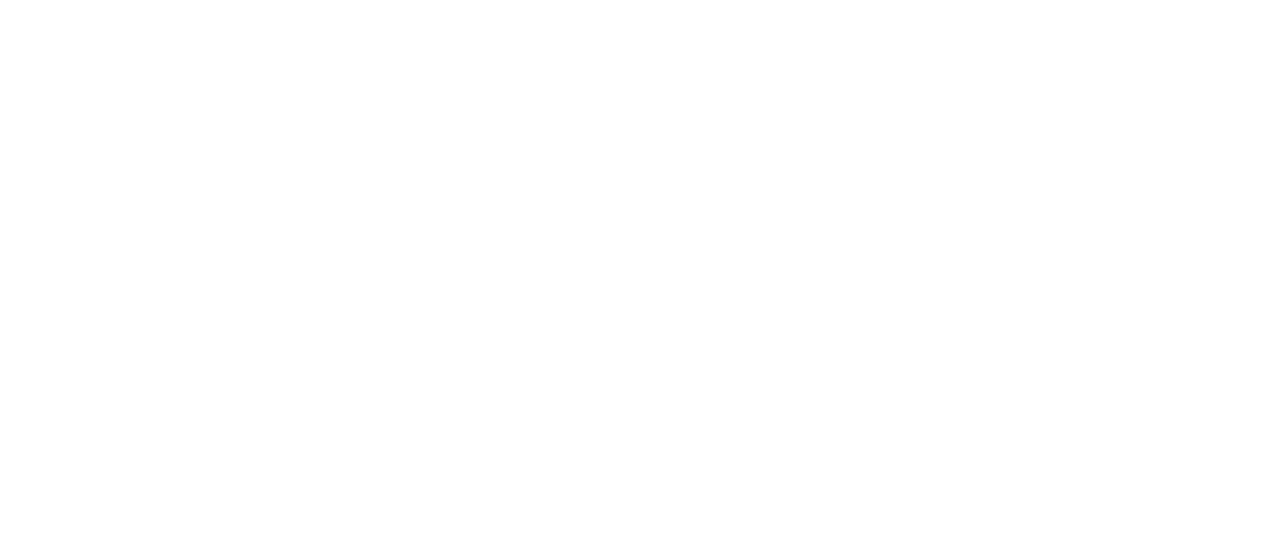 scroll, scrollTop: 0, scrollLeft: 0, axis: both 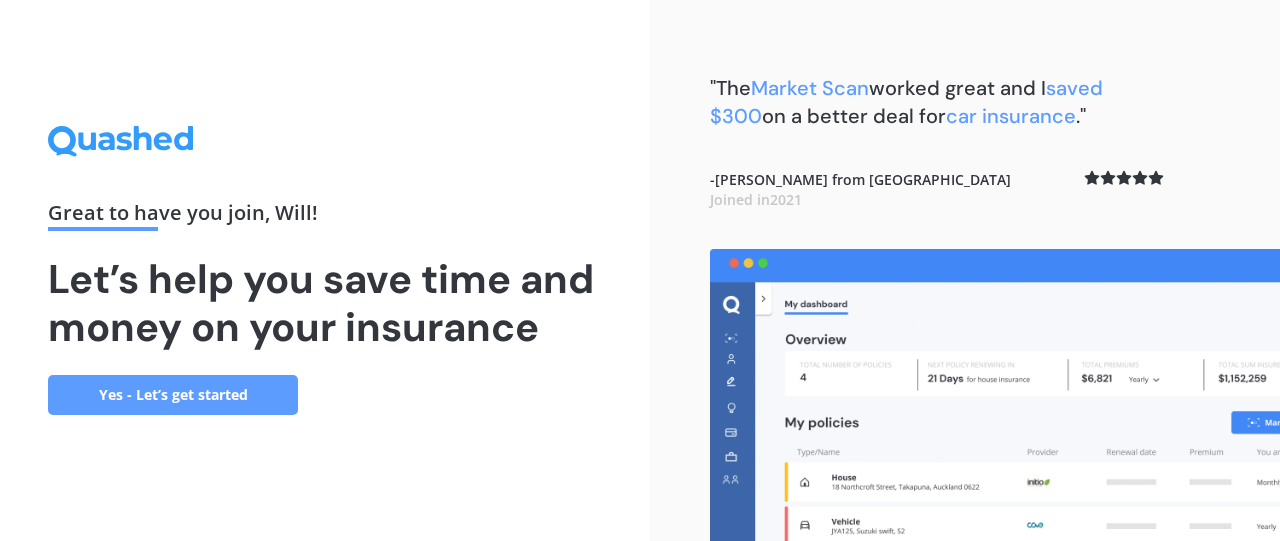 click on "Yes - Let’s get started" at bounding box center (173, 395) 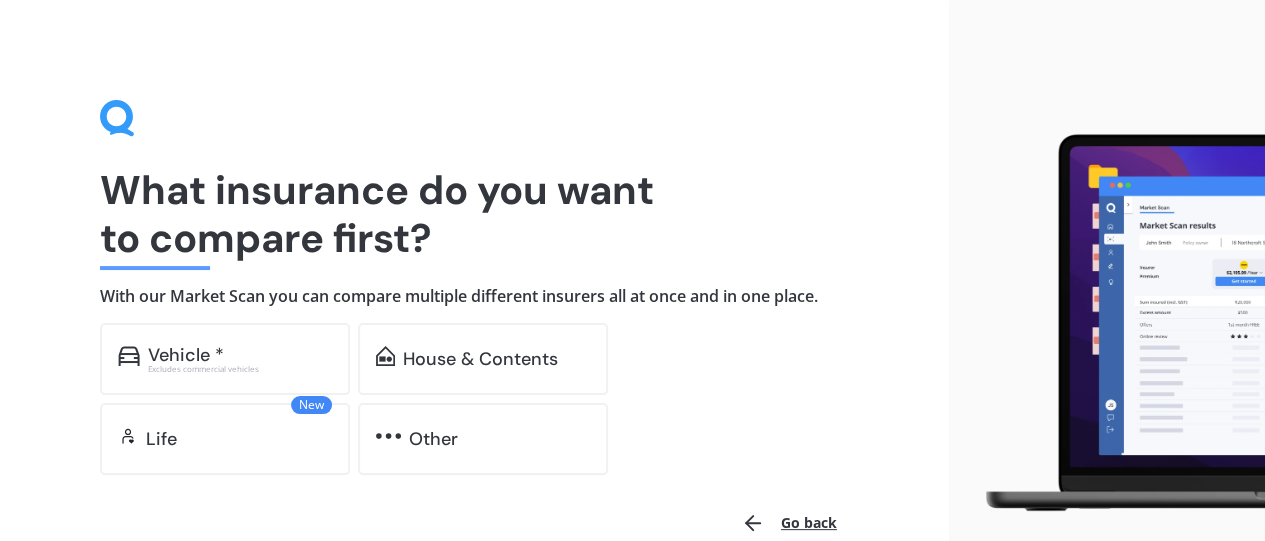 click on "Excludes commercial vehicles" at bounding box center [240, 369] 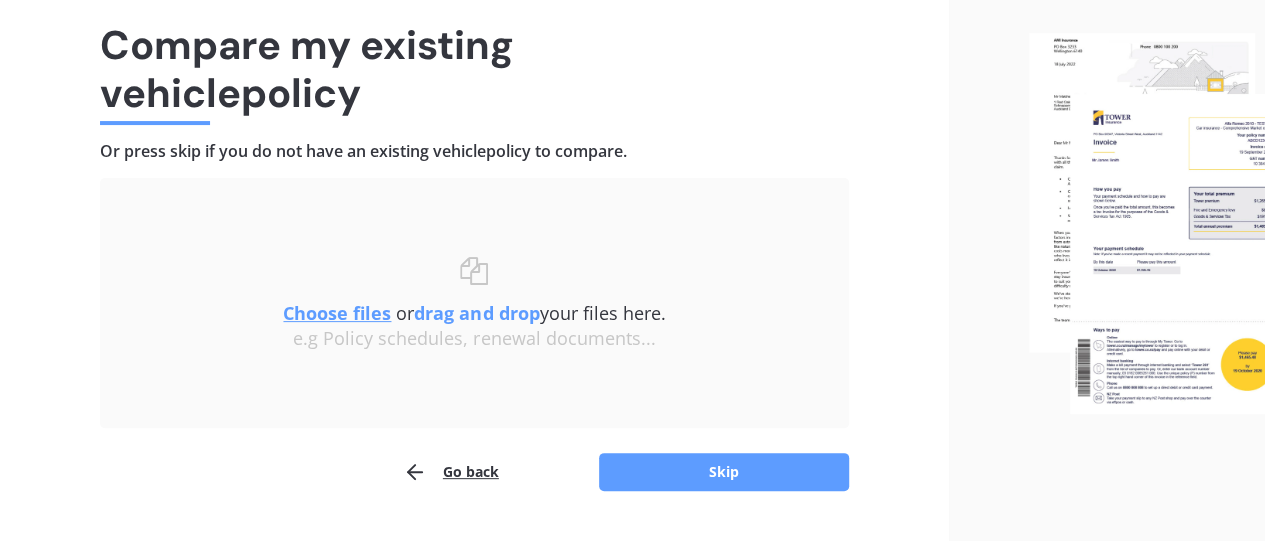scroll, scrollTop: 195, scrollLeft: 0, axis: vertical 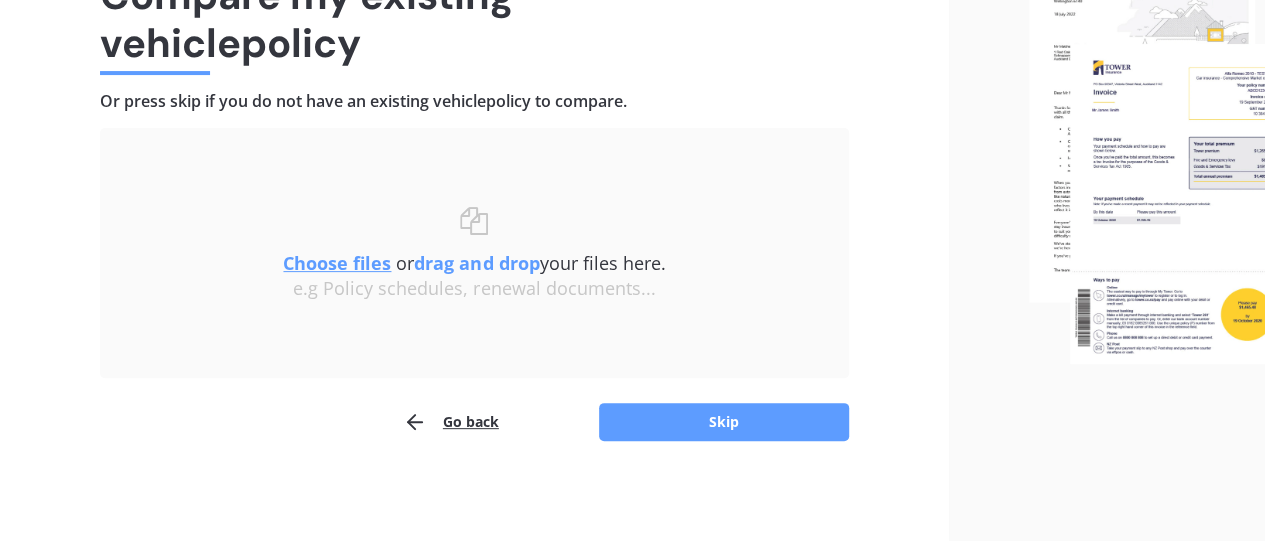 click on "Skip" at bounding box center [724, 422] 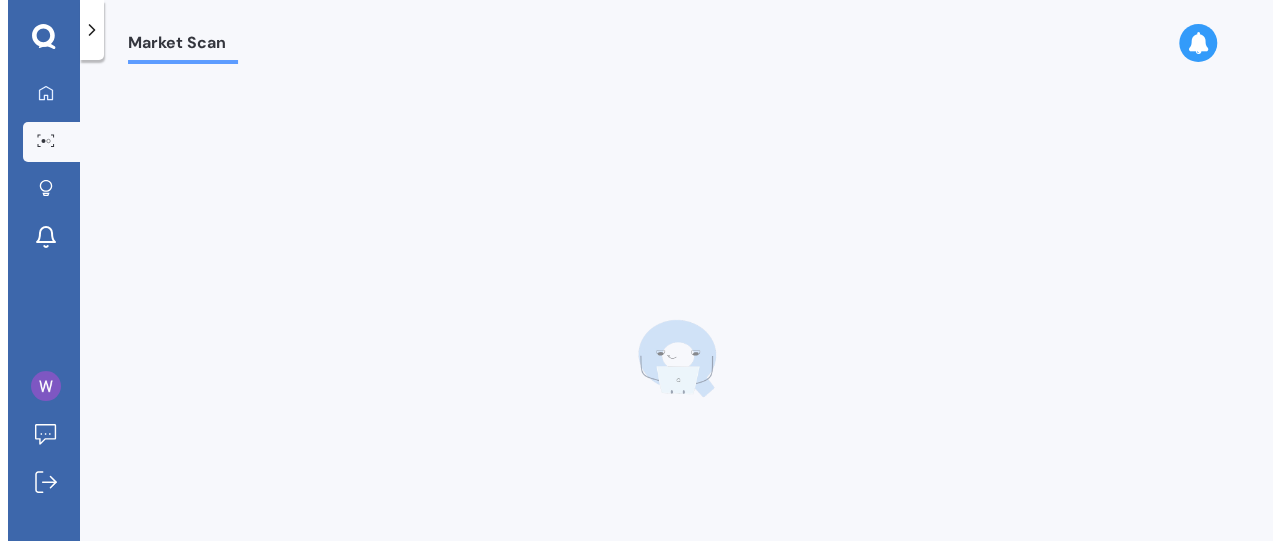 scroll, scrollTop: 0, scrollLeft: 0, axis: both 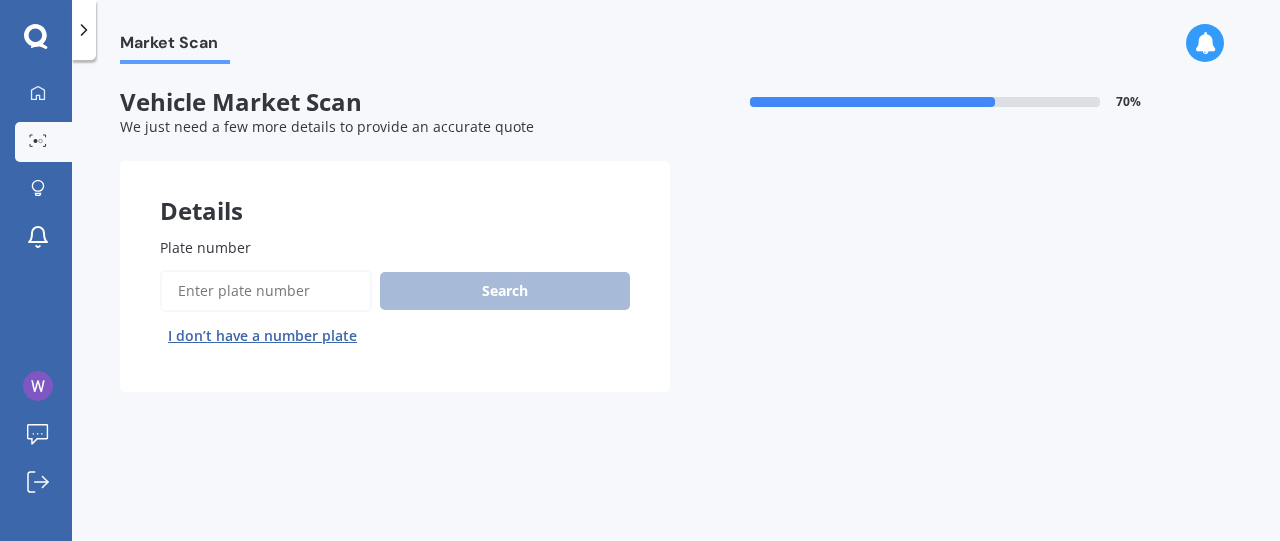 click on "Plate number" at bounding box center (266, 291) 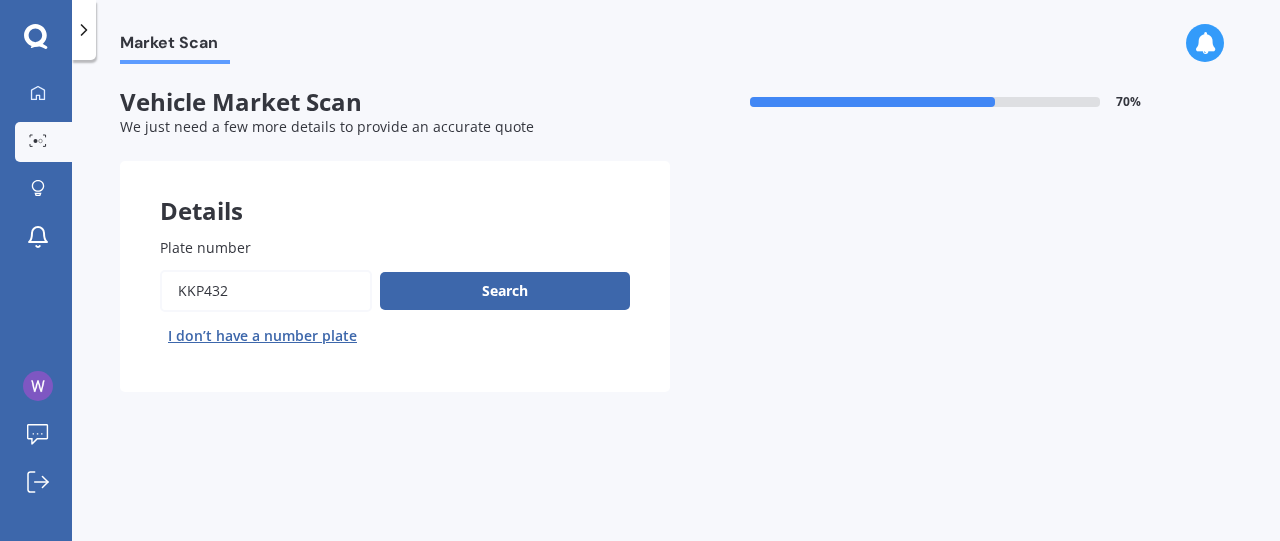type on "kkp432" 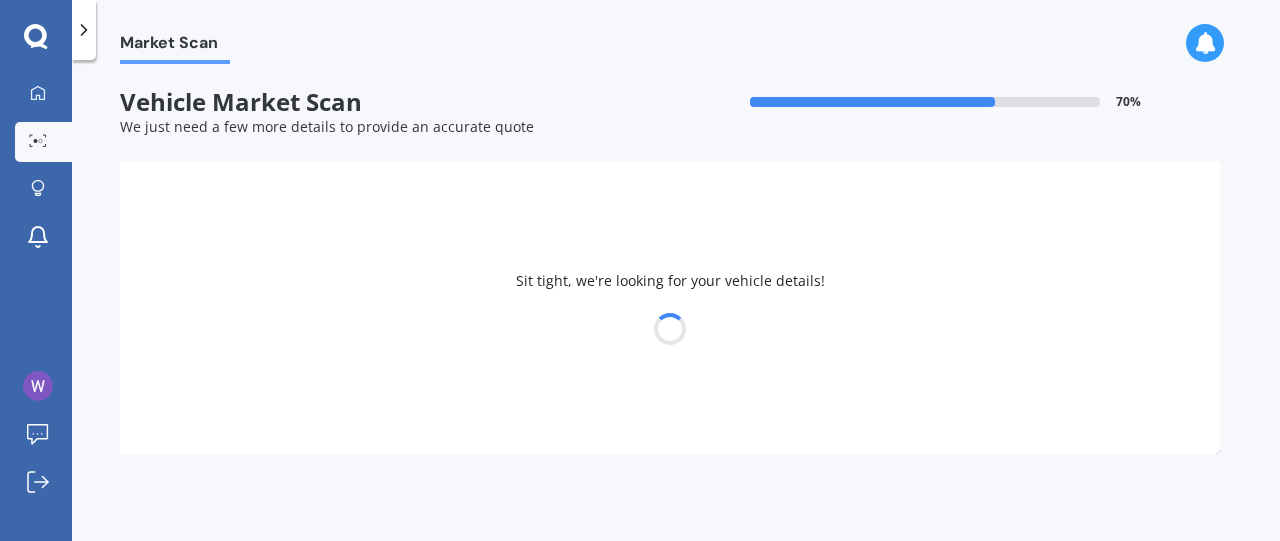 select on "HYUNDAI" 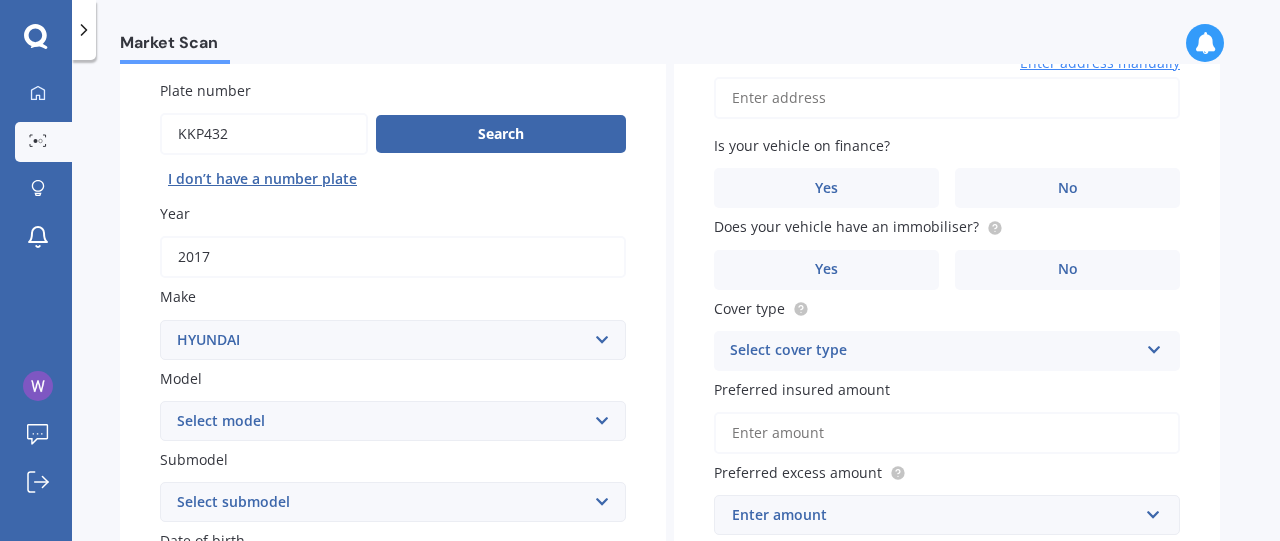scroll, scrollTop: 300, scrollLeft: 0, axis: vertical 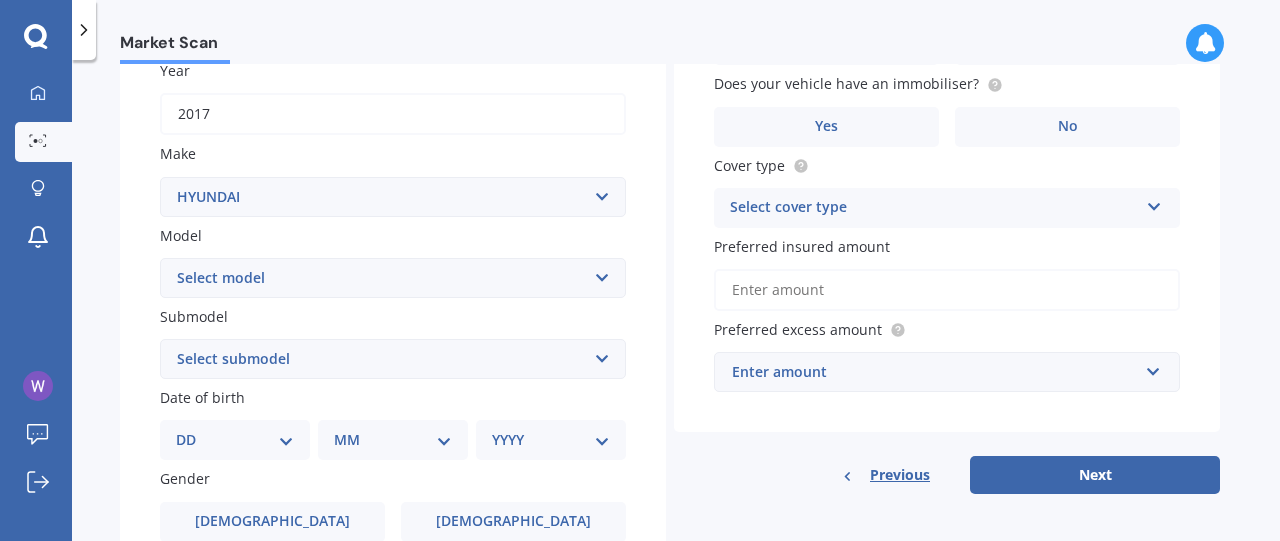 click on "Preferred insured amount" at bounding box center (947, 290) 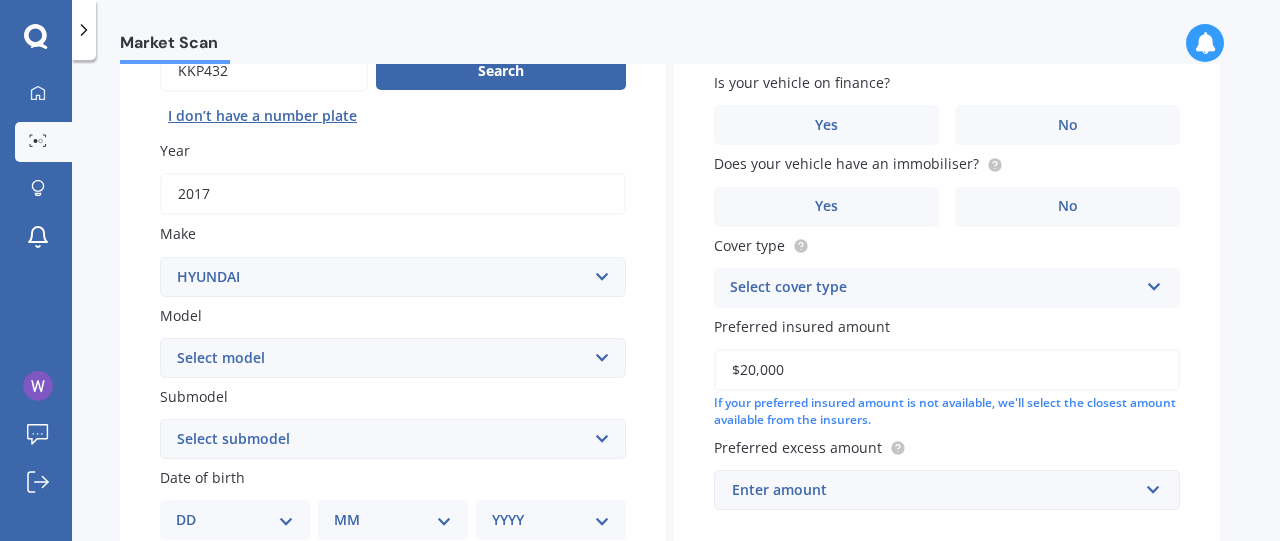 scroll, scrollTop: 100, scrollLeft: 0, axis: vertical 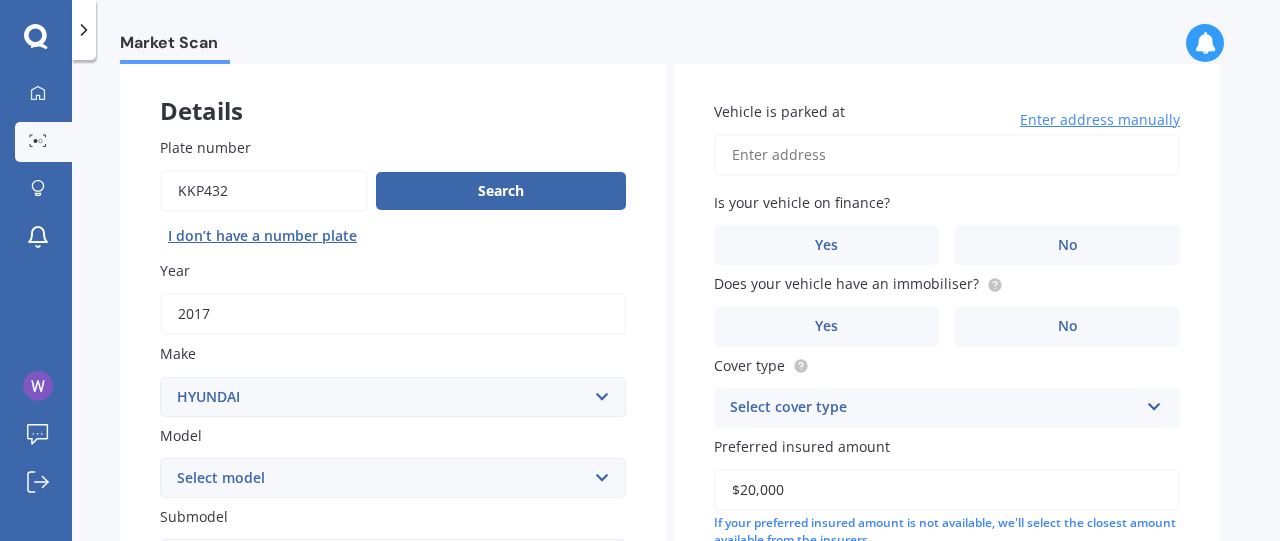 type on "$20,000" 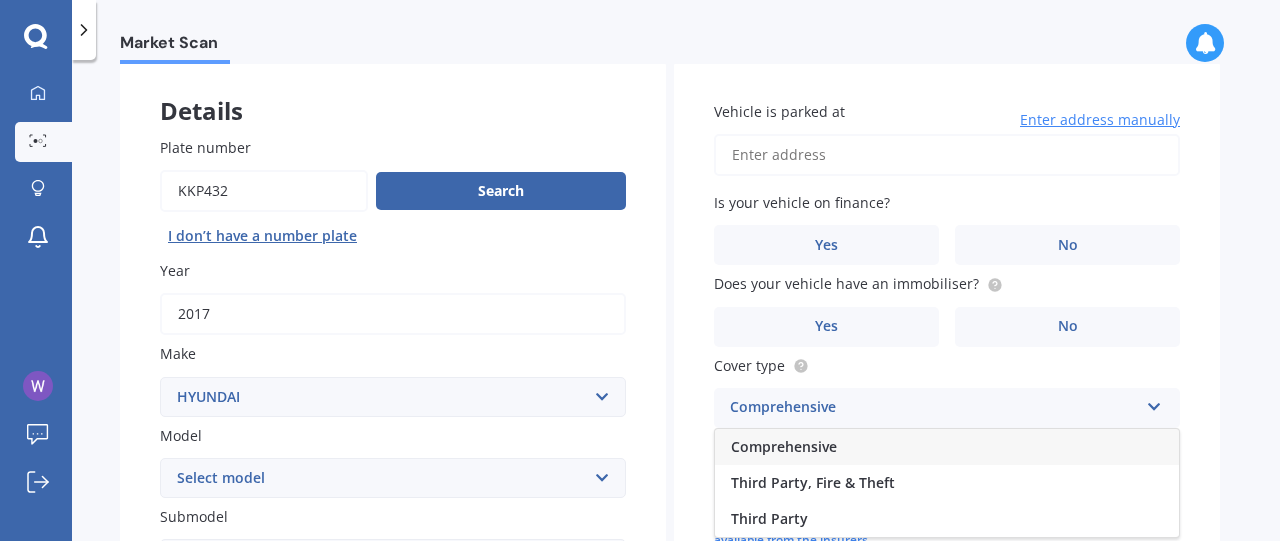 click on "Comprehensive" at bounding box center [947, 447] 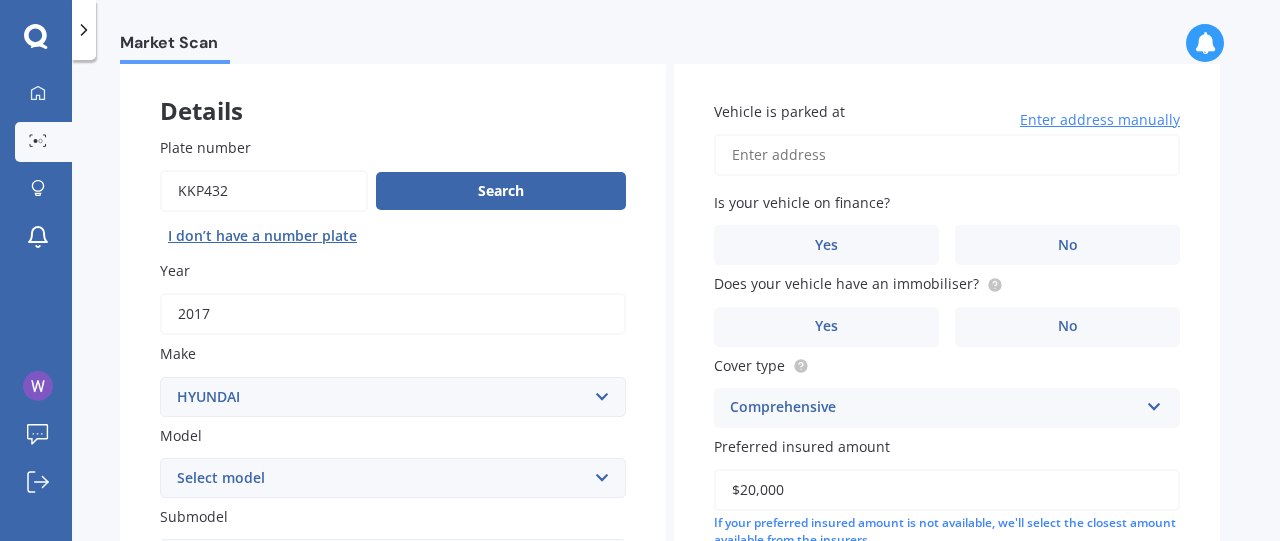 click on "Yes" at bounding box center [826, 327] 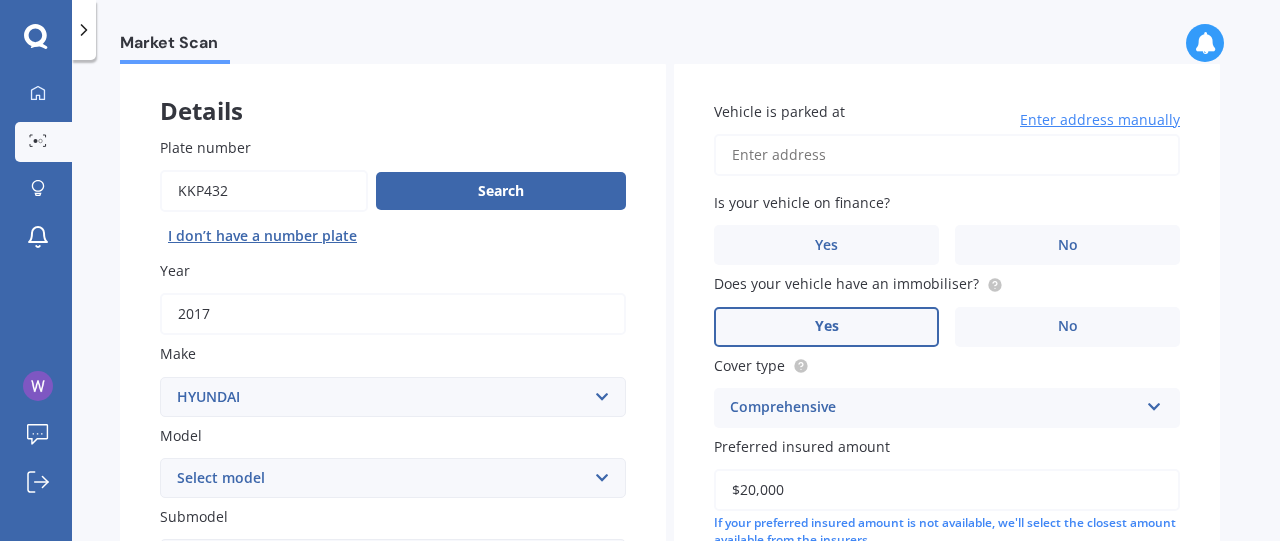 click on "No" at bounding box center (1067, 245) 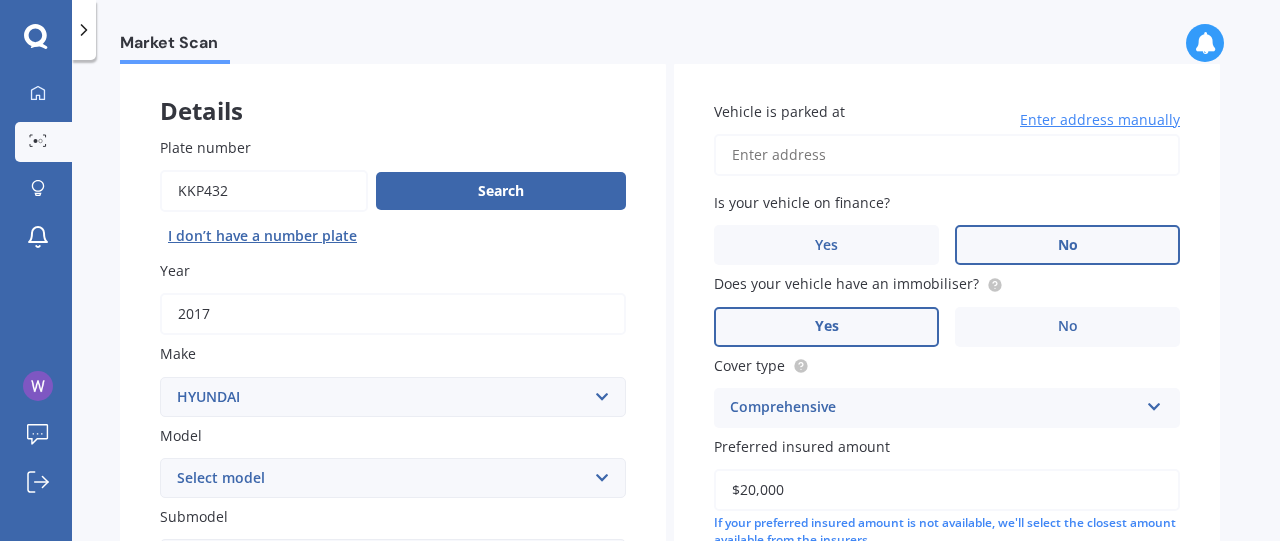 click on "Vehicle is parked at" at bounding box center (947, 155) 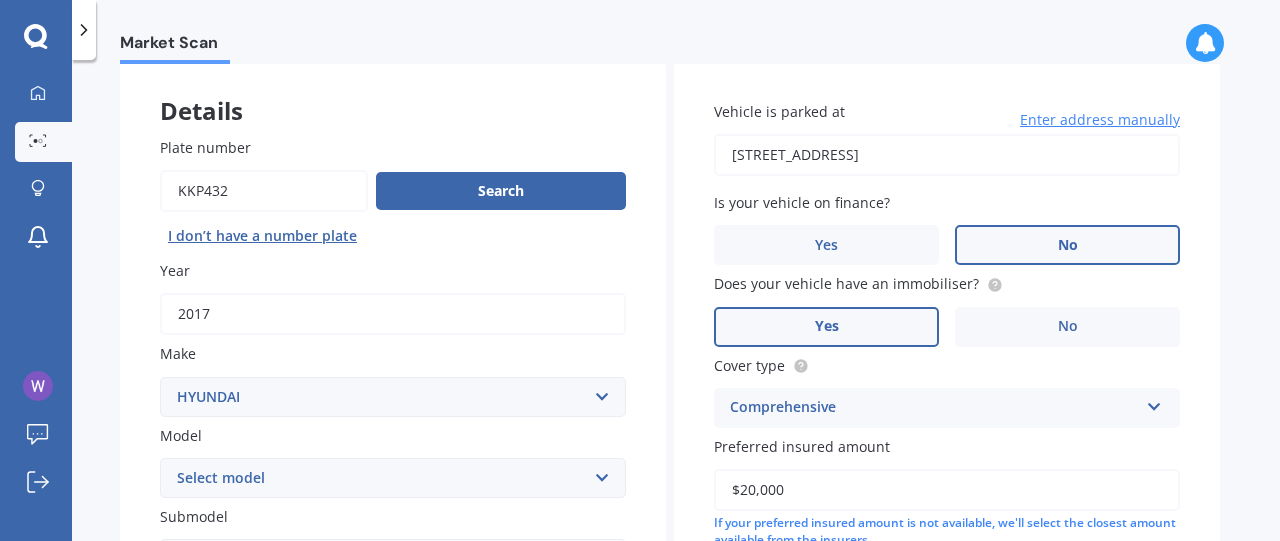type on "[STREET_ADDRESS]" 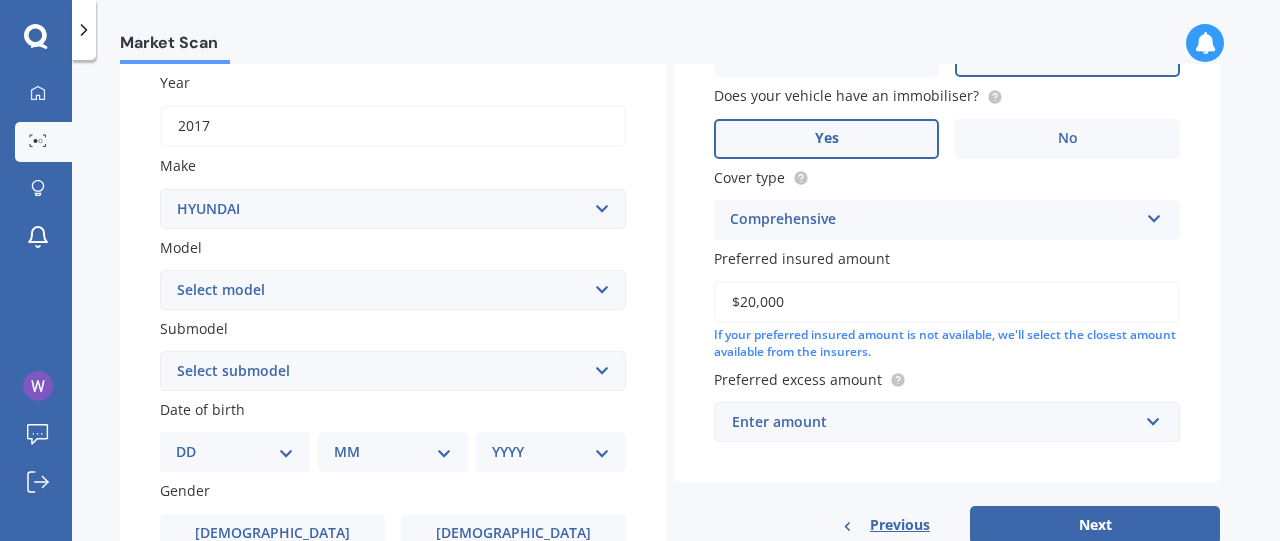 scroll, scrollTop: 400, scrollLeft: 0, axis: vertical 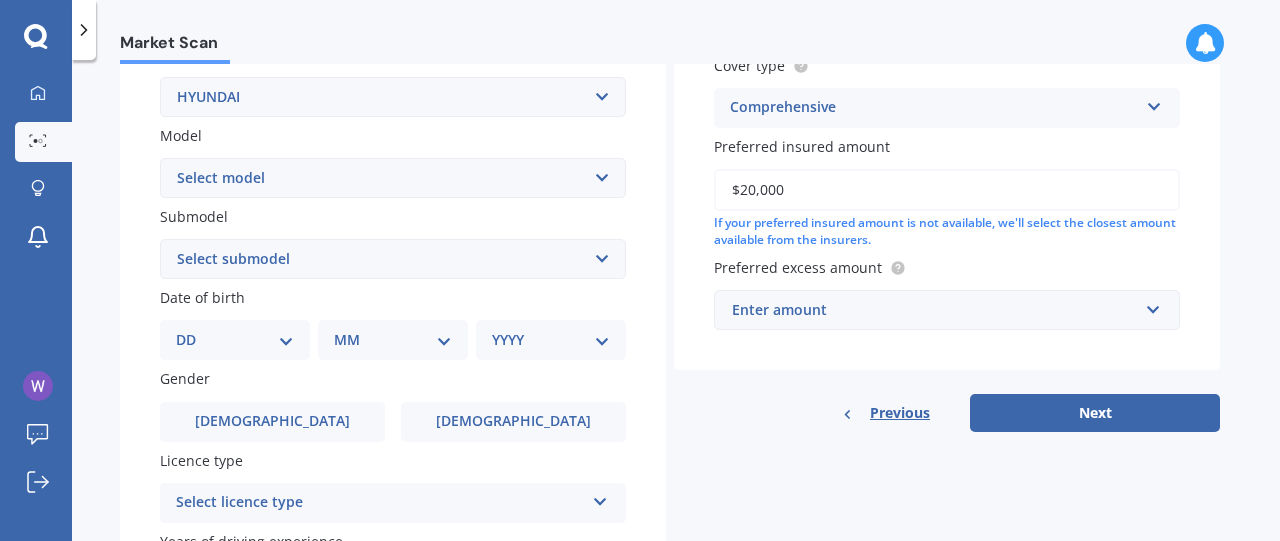 click on "DD 01 02 03 04 05 06 07 08 09 10 11 12 13 14 15 16 17 18 19 20 21 22 23 24 25 26 27 28 29 30 31" at bounding box center [235, 340] 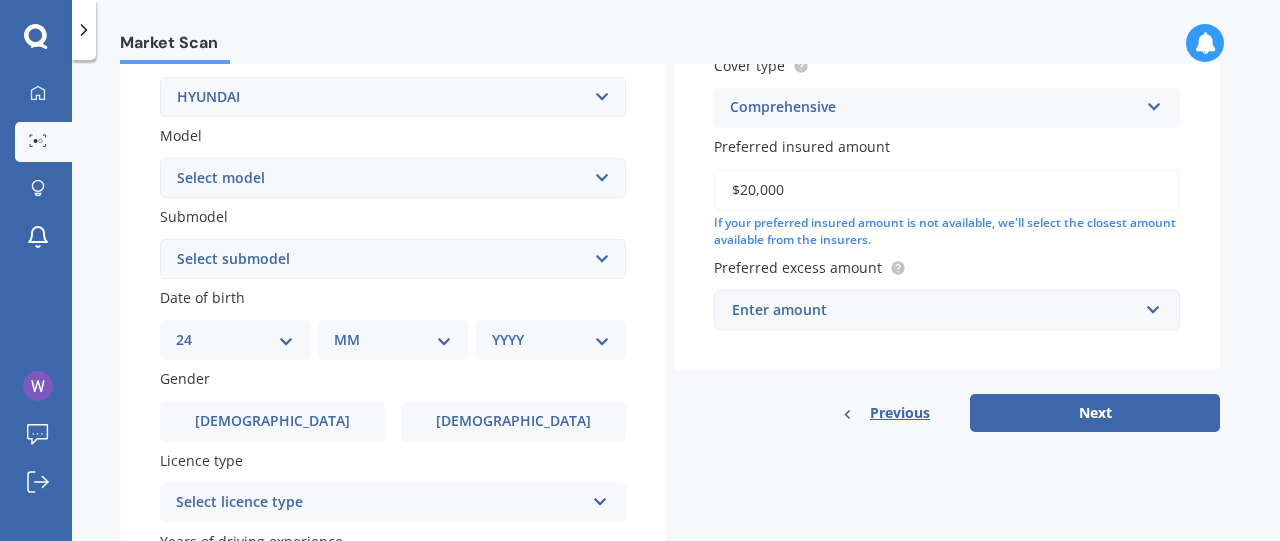 click on "DD 01 02 03 04 05 06 07 08 09 10 11 12 13 14 15 16 17 18 19 20 21 22 23 24 25 26 27 28 29 30 31" at bounding box center [235, 340] 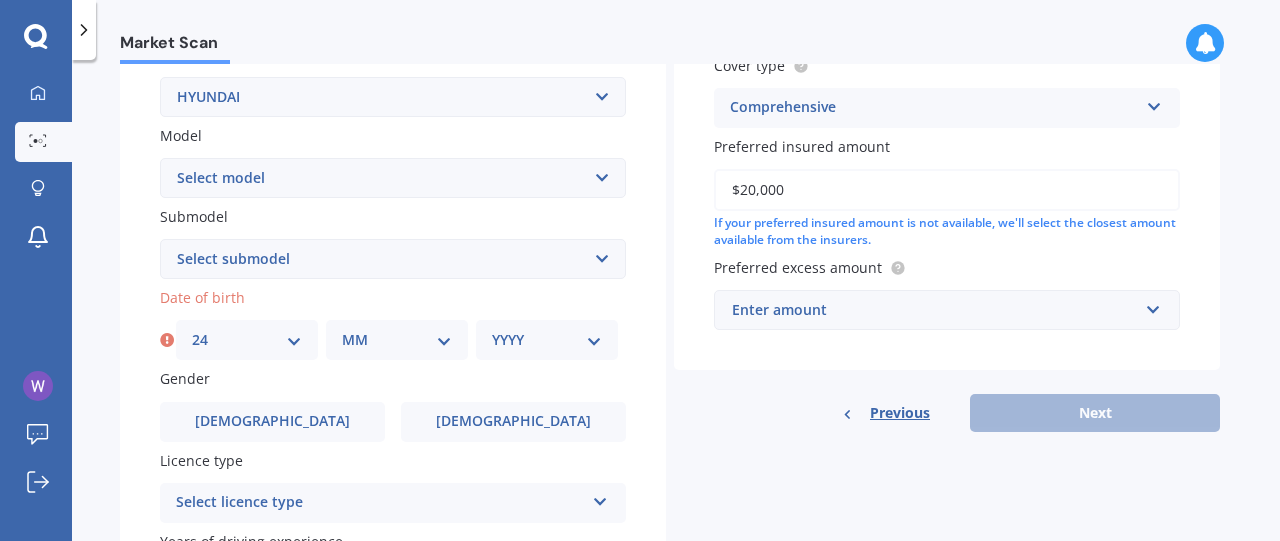 click on "MM 01 02 03 04 05 06 07 08 09 10 11 12" at bounding box center (397, 340) 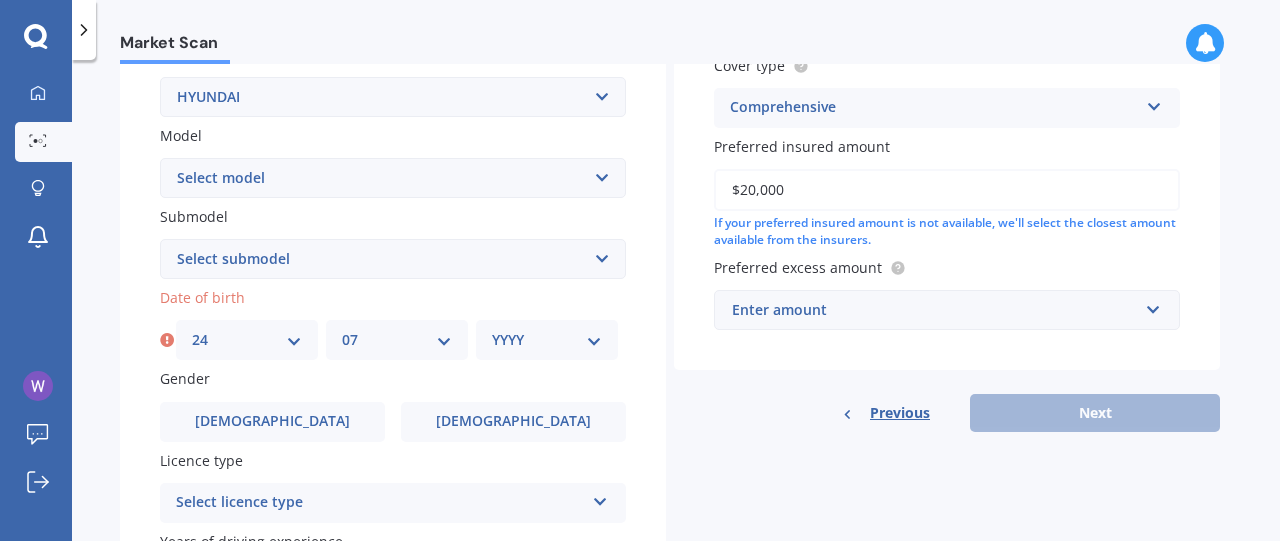 click on "MM 01 02 03 04 05 06 07 08 09 10 11 12" at bounding box center (397, 340) 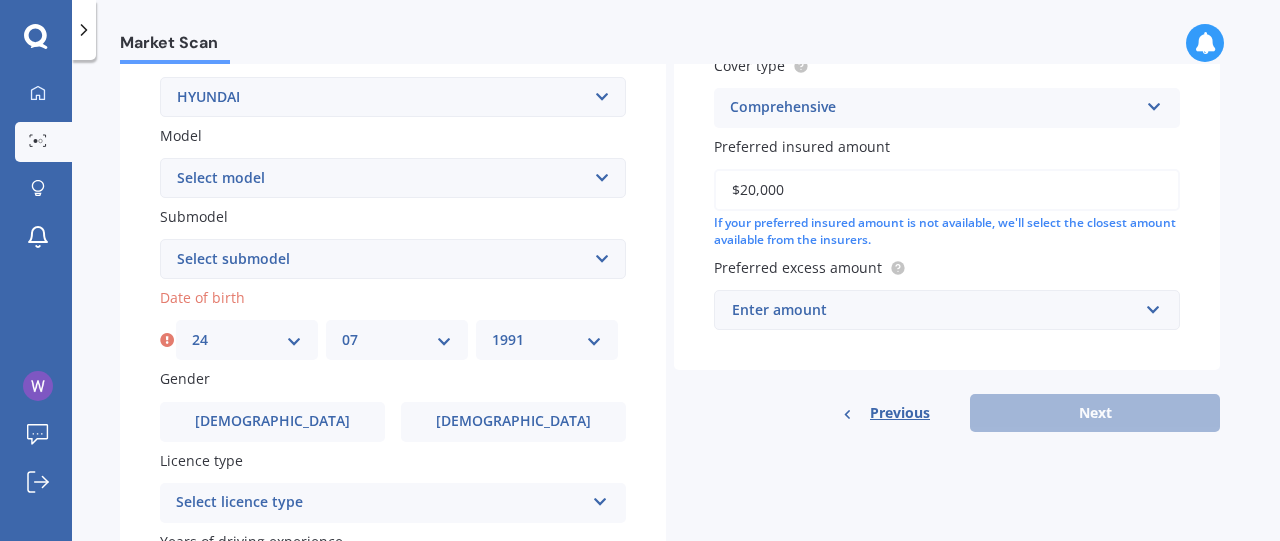 click on "YYYY 2025 2024 2023 2022 2021 2020 2019 2018 2017 2016 2015 2014 2013 2012 2011 2010 2009 2008 2007 2006 2005 2004 2003 2002 2001 2000 1999 1998 1997 1996 1995 1994 1993 1992 1991 1990 1989 1988 1987 1986 1985 1984 1983 1982 1981 1980 1979 1978 1977 1976 1975 1974 1973 1972 1971 1970 1969 1968 1967 1966 1965 1964 1963 1962 1961 1960 1959 1958 1957 1956 1955 1954 1953 1952 1951 1950 1949 1948 1947 1946 1945 1944 1943 1942 1941 1940 1939 1938 1937 1936 1935 1934 1933 1932 1931 1930 1929 1928 1927 1926" at bounding box center (547, 340) 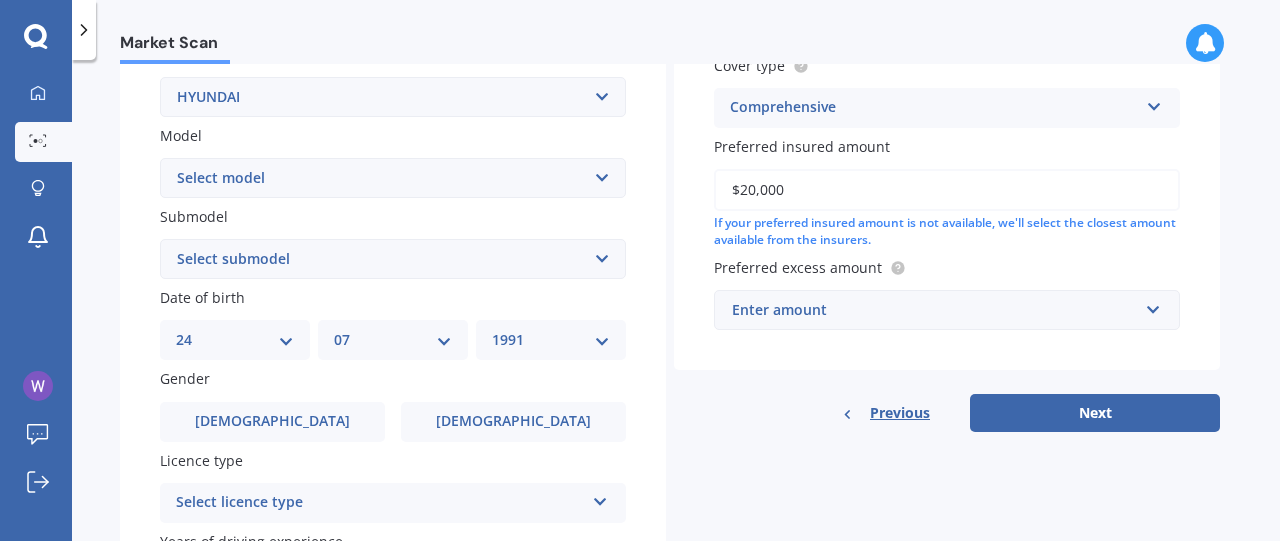 click on "[DEMOGRAPHIC_DATA]" at bounding box center (272, 422) 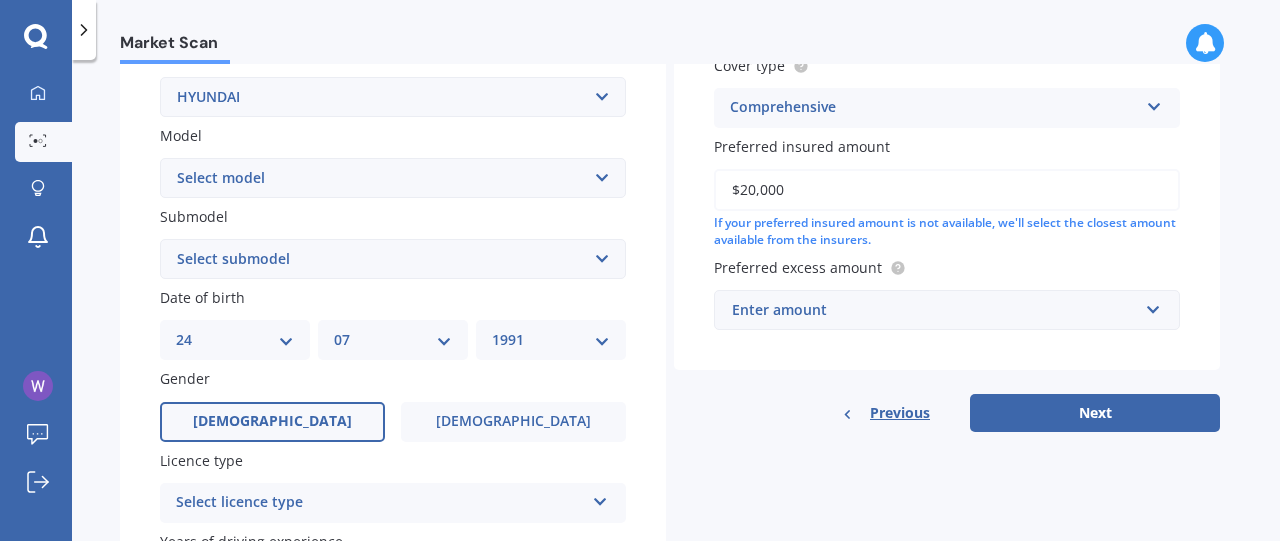 scroll, scrollTop: 500, scrollLeft: 0, axis: vertical 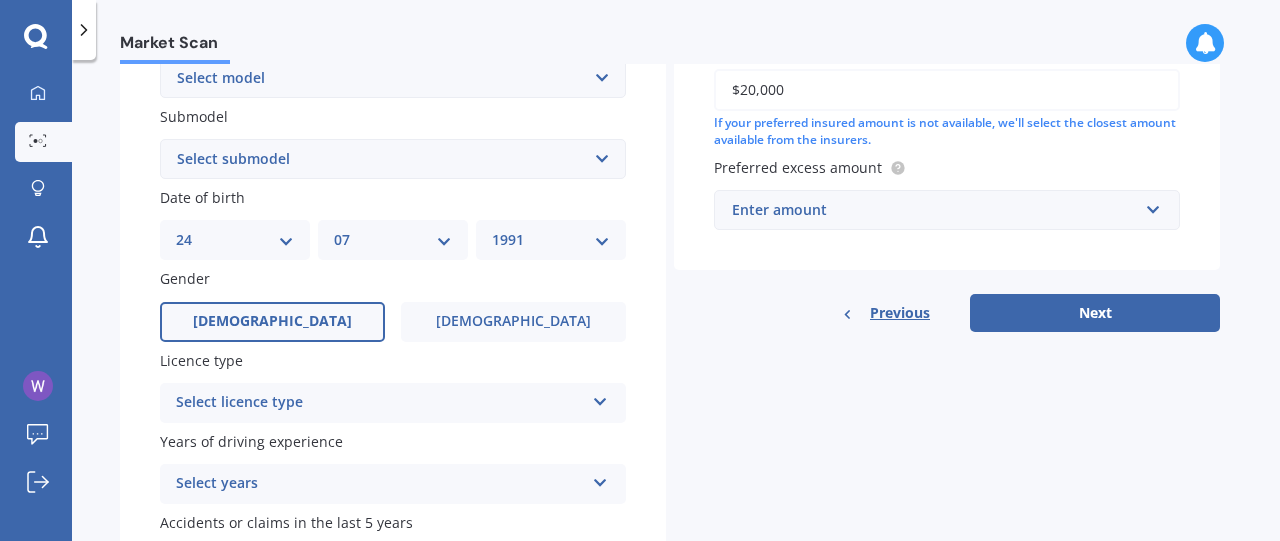 click on "[DEMOGRAPHIC_DATA]" at bounding box center [513, 322] 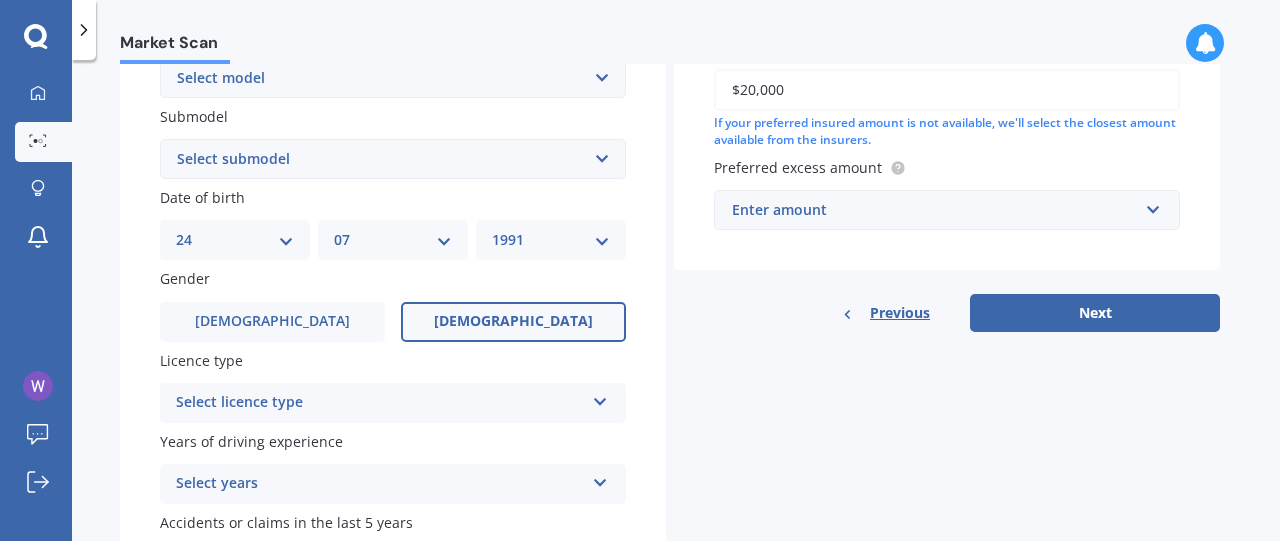 click on "[DEMOGRAPHIC_DATA]" at bounding box center [272, 322] 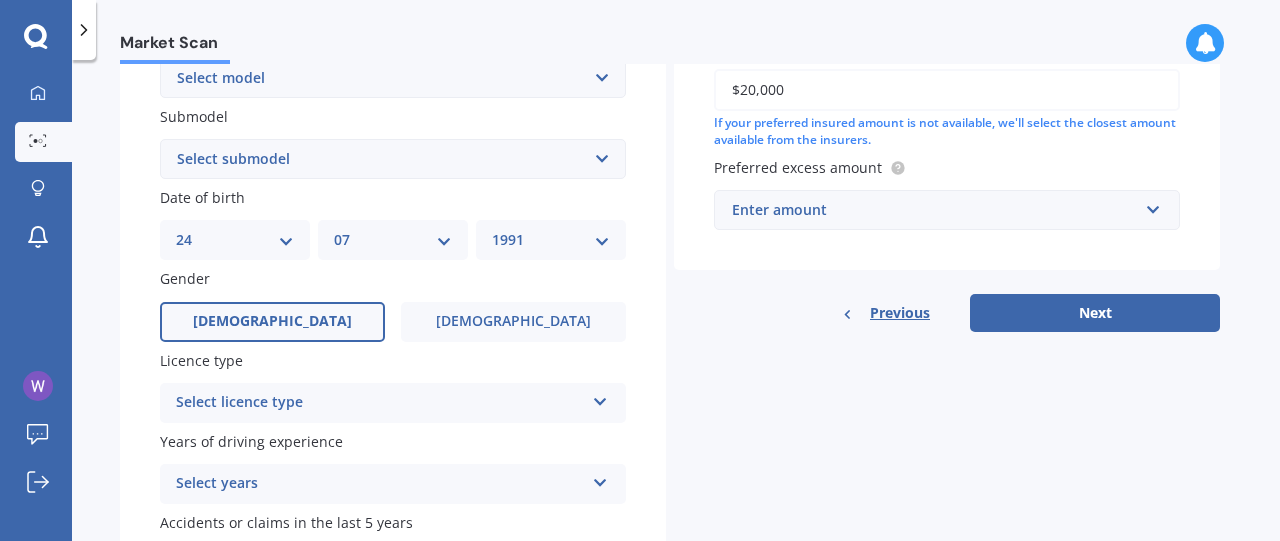 click on "Select licence type" at bounding box center [380, 403] 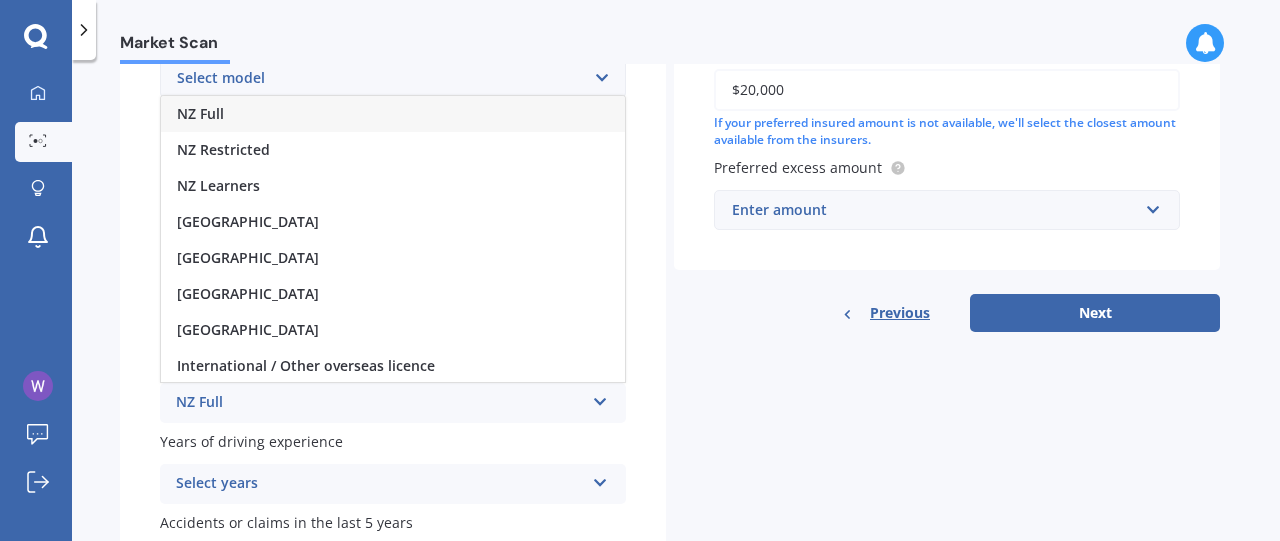 click on "NZ Full" at bounding box center (393, 114) 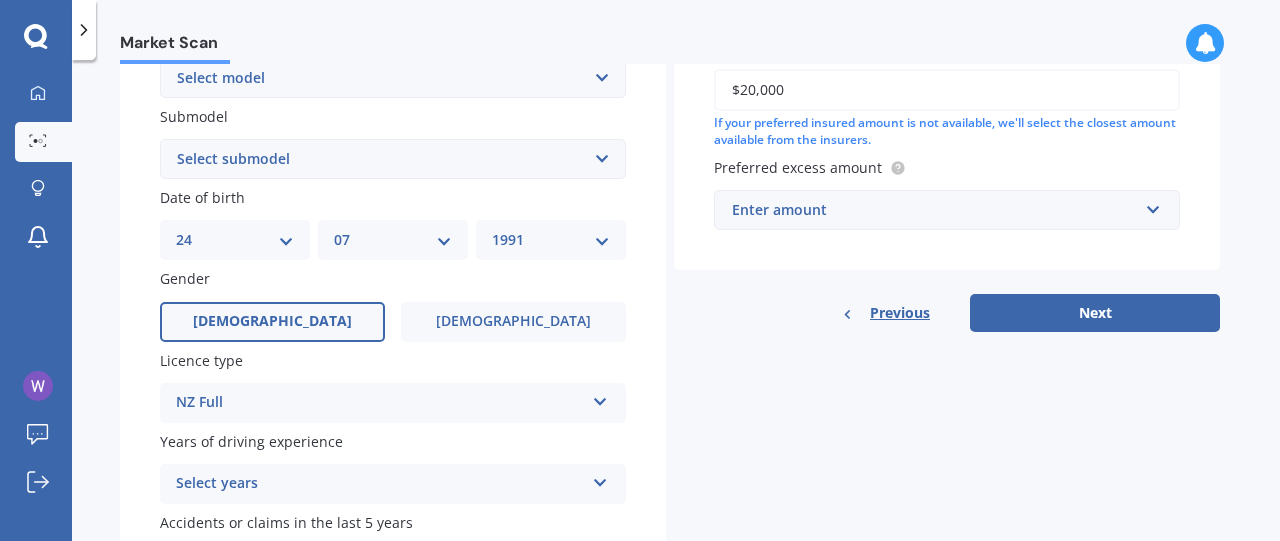 click on "Select years" at bounding box center (380, 484) 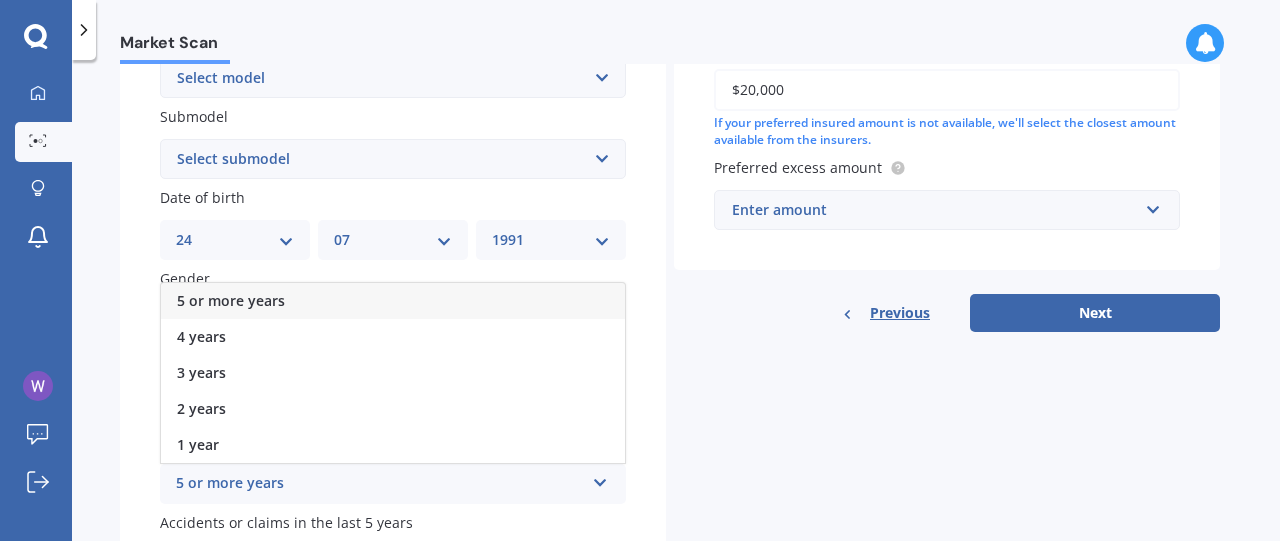 click on "5 or more years" at bounding box center (393, 301) 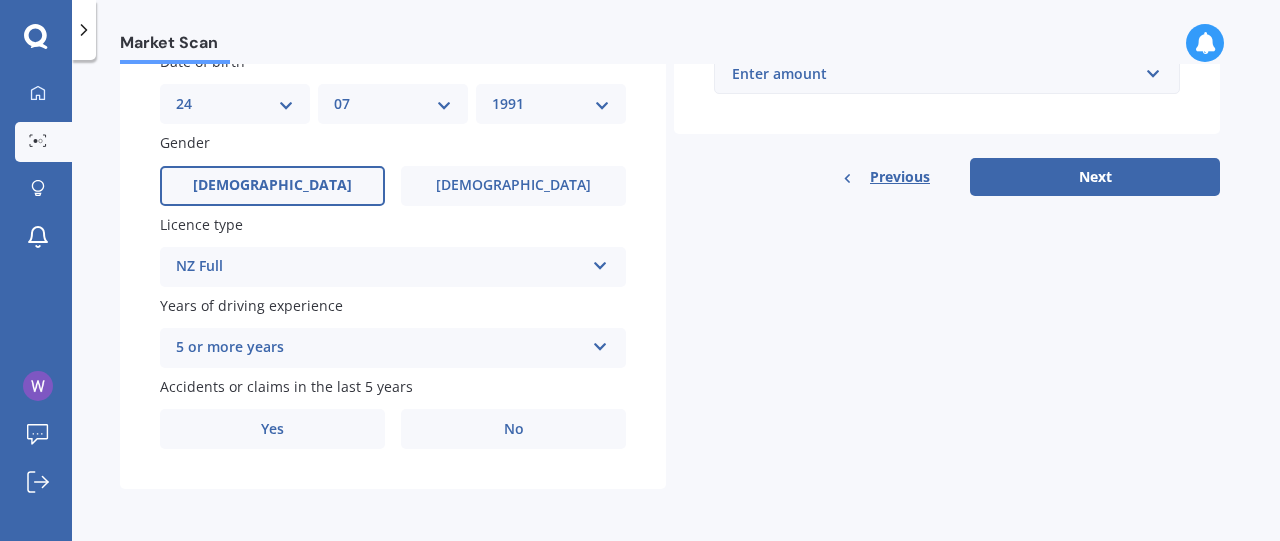 scroll, scrollTop: 639, scrollLeft: 0, axis: vertical 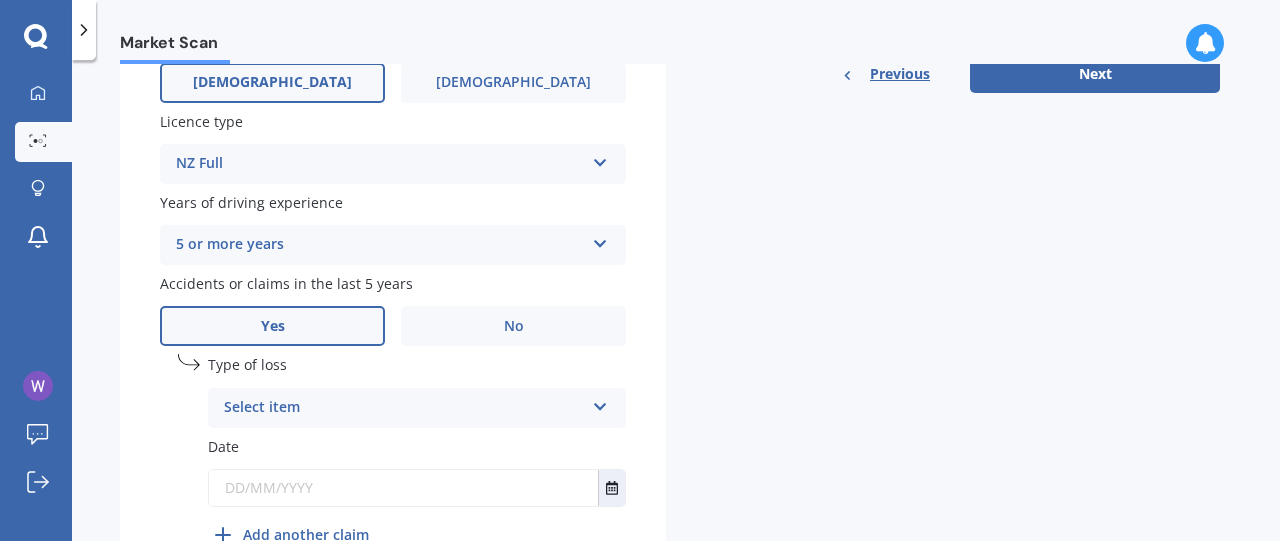 click on "Select item" at bounding box center [404, 408] 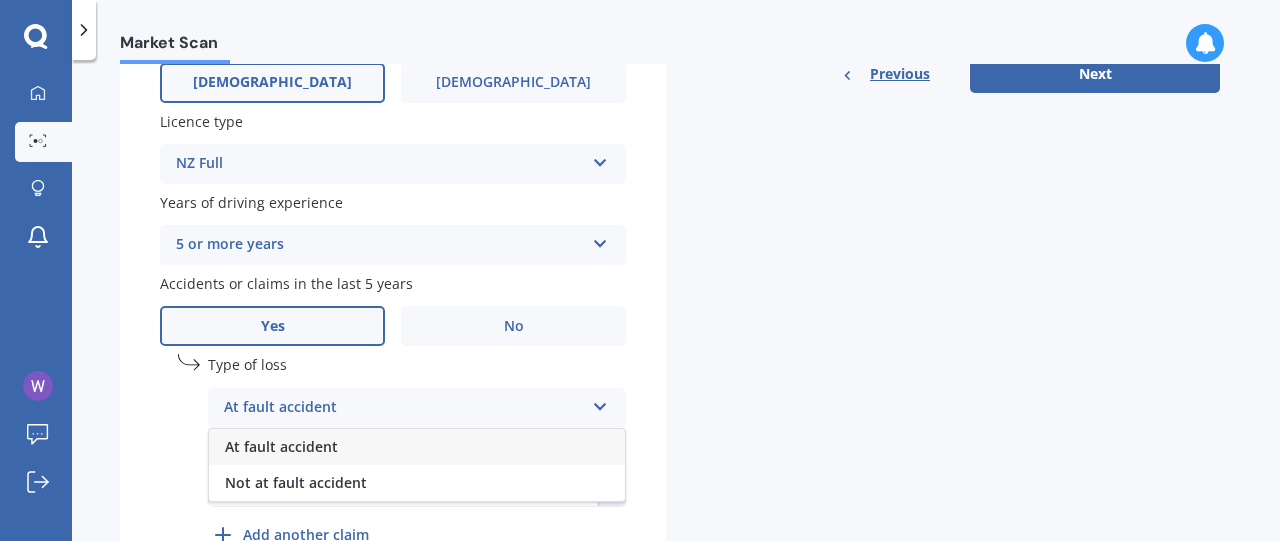 click on "Not at fault accident" at bounding box center (296, 482) 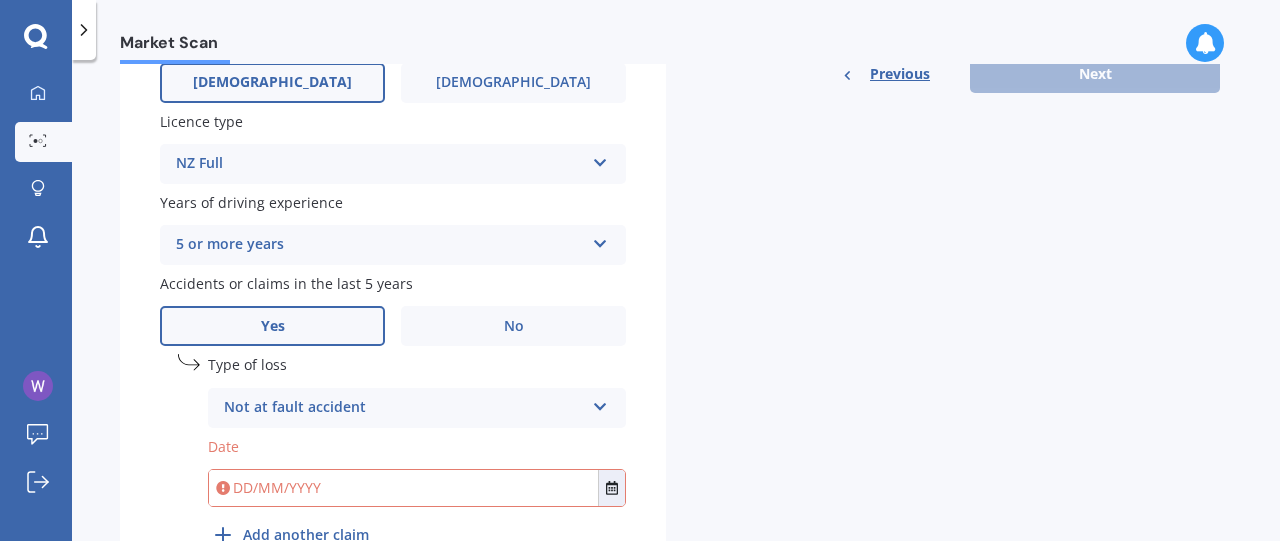 click at bounding box center (403, 488) 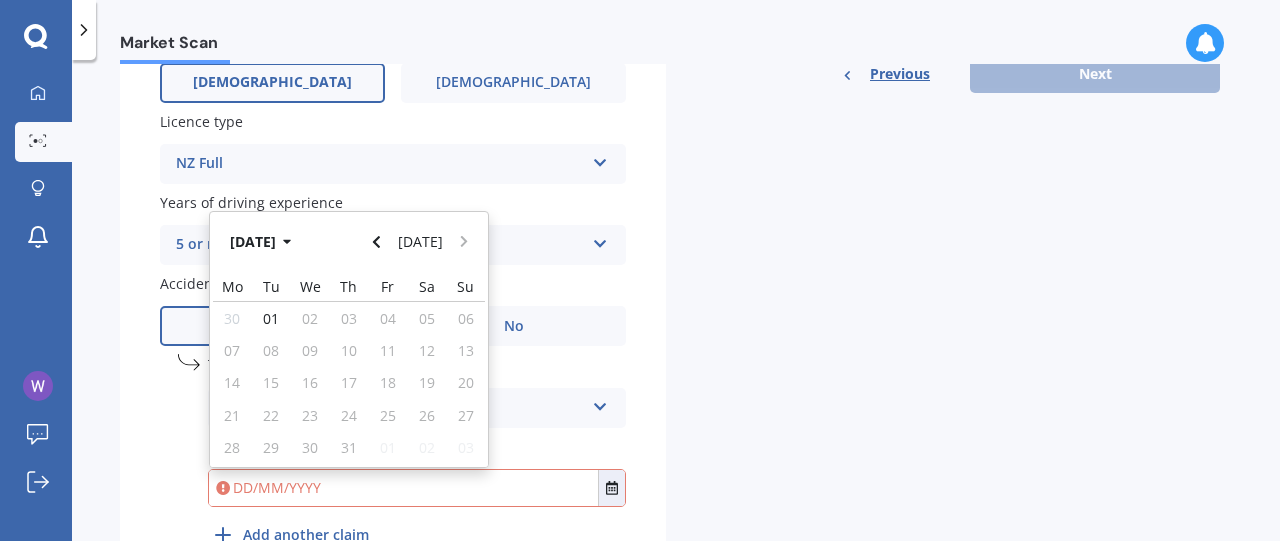 click at bounding box center [377, 241] 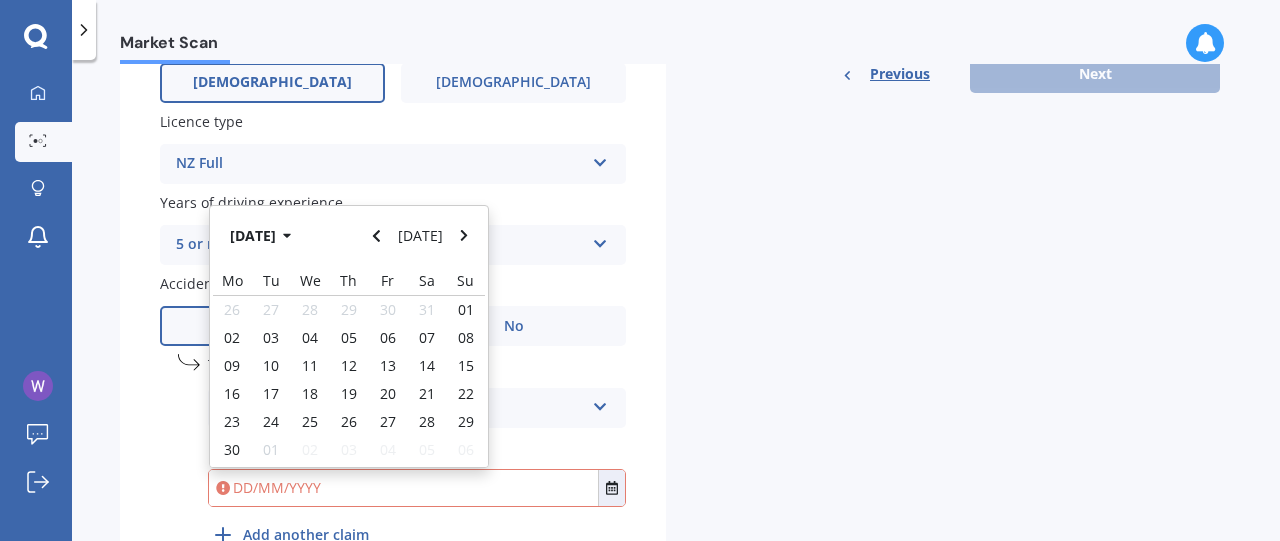 click at bounding box center [377, 235] 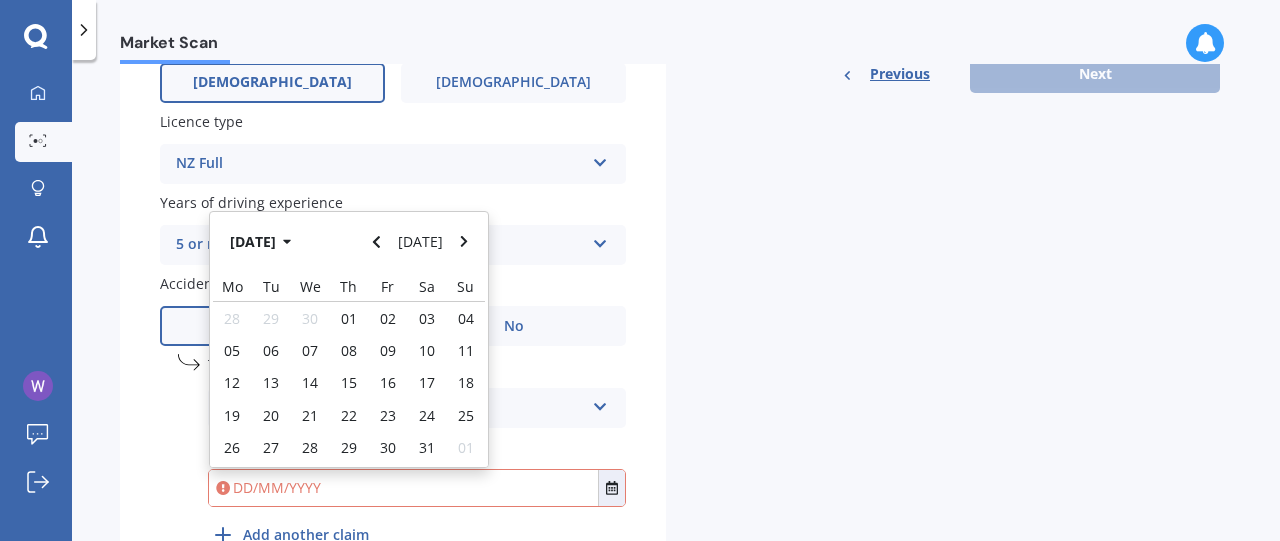 click on "[DATE]" at bounding box center (264, 241) 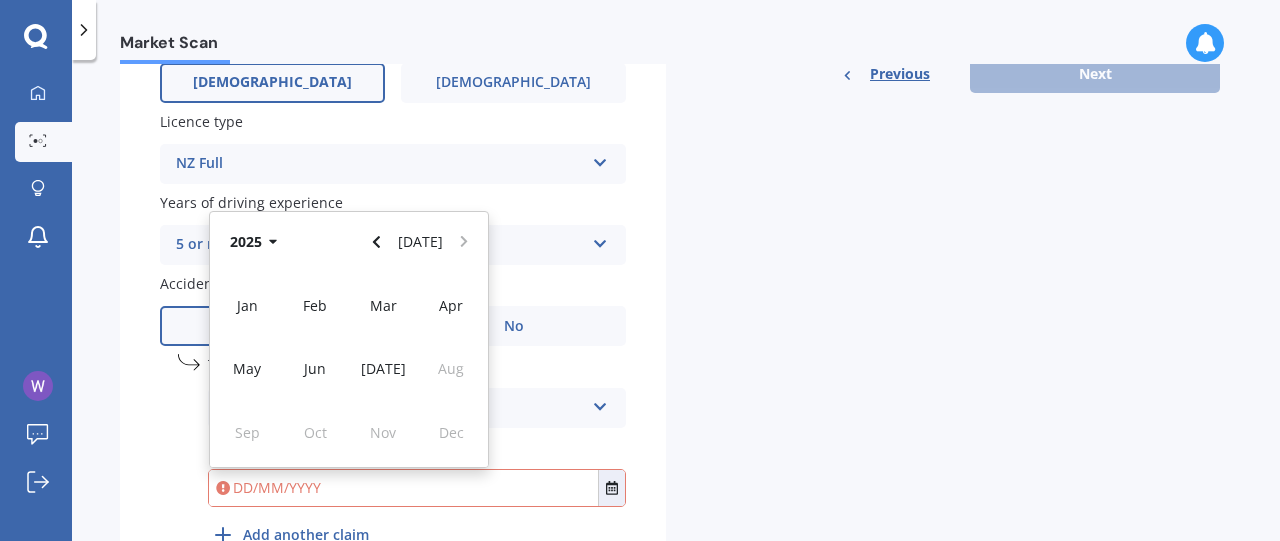 click on "2025" at bounding box center [257, 241] 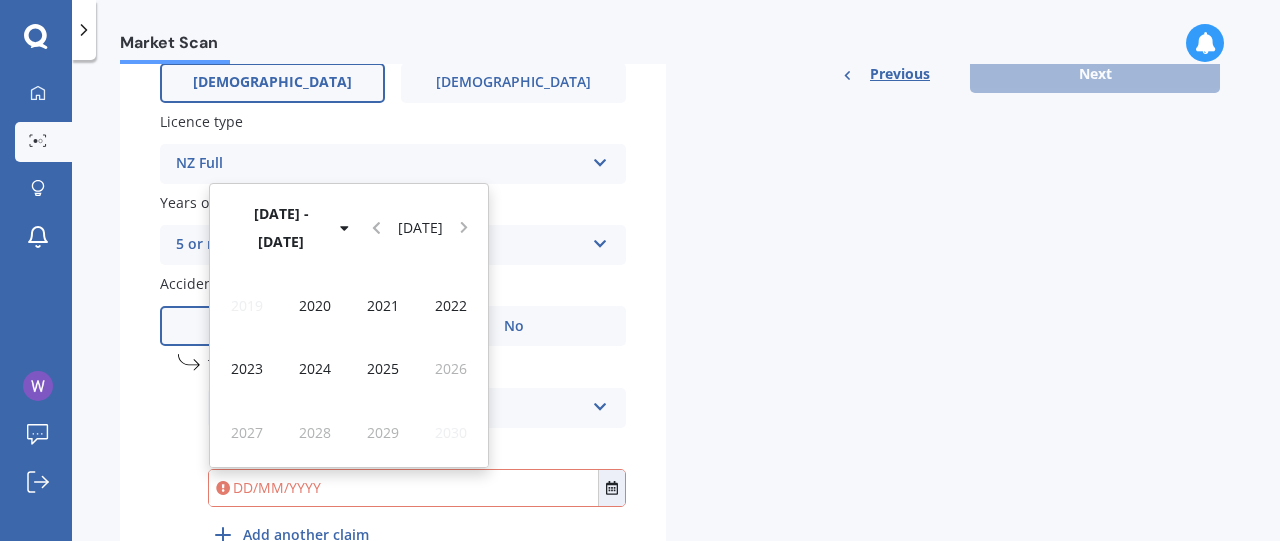click on "2023" at bounding box center [247, 368] 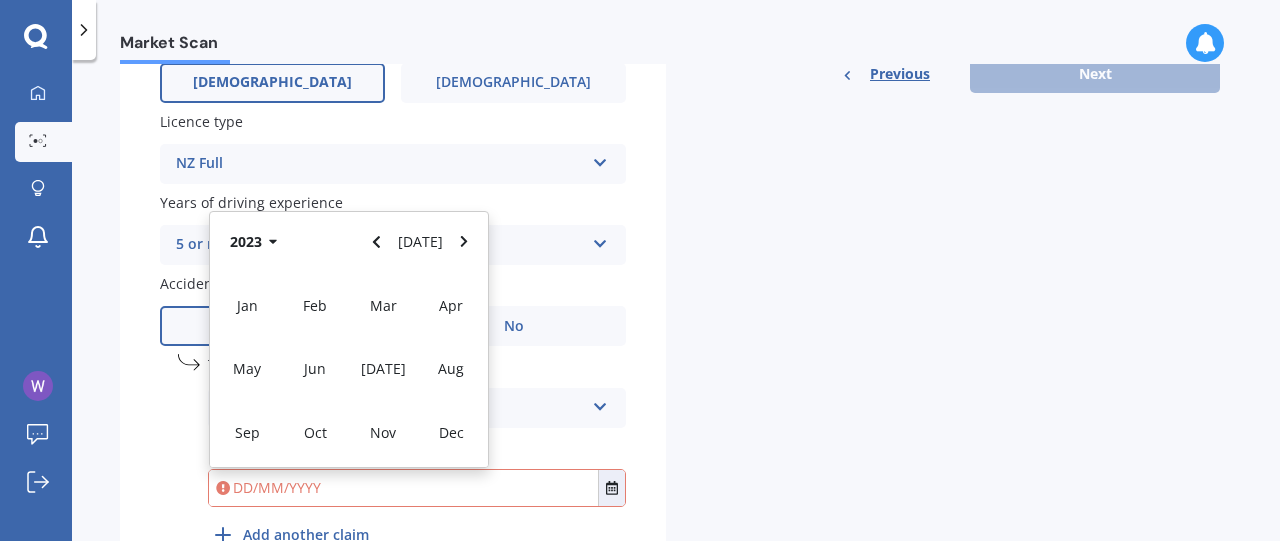 click on "May" at bounding box center [247, 368] 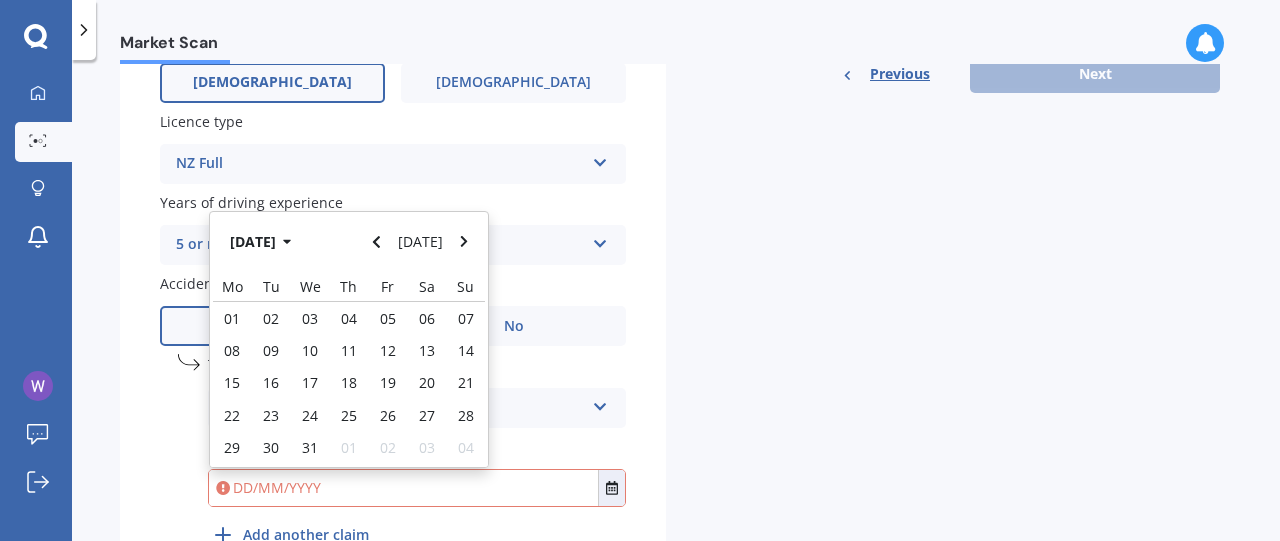 click on "17" at bounding box center [310, 382] 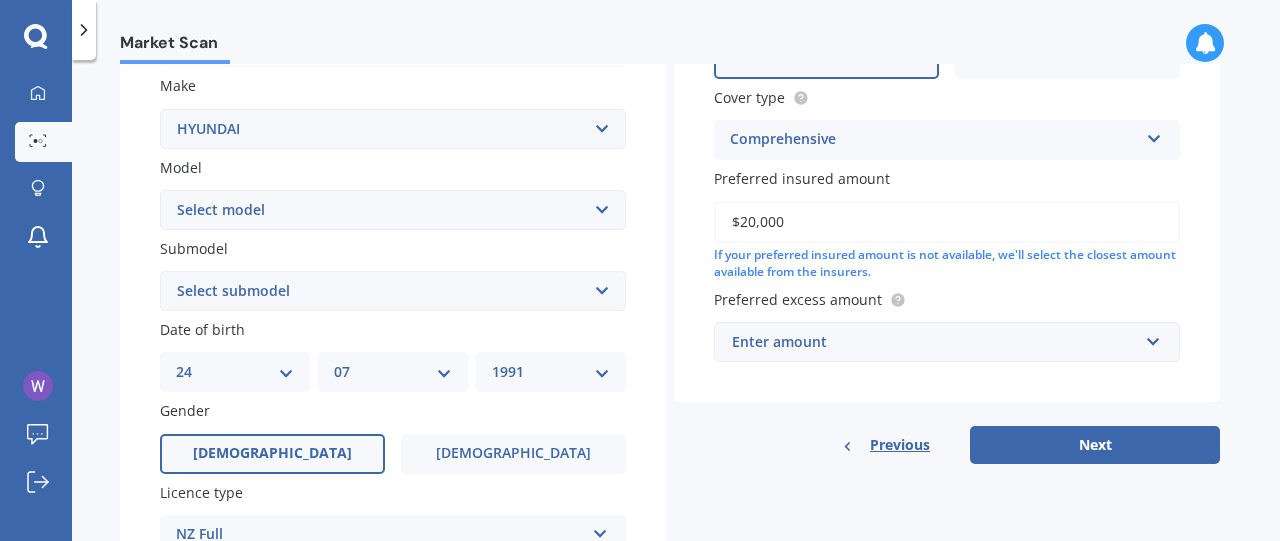 scroll, scrollTop: 356, scrollLeft: 0, axis: vertical 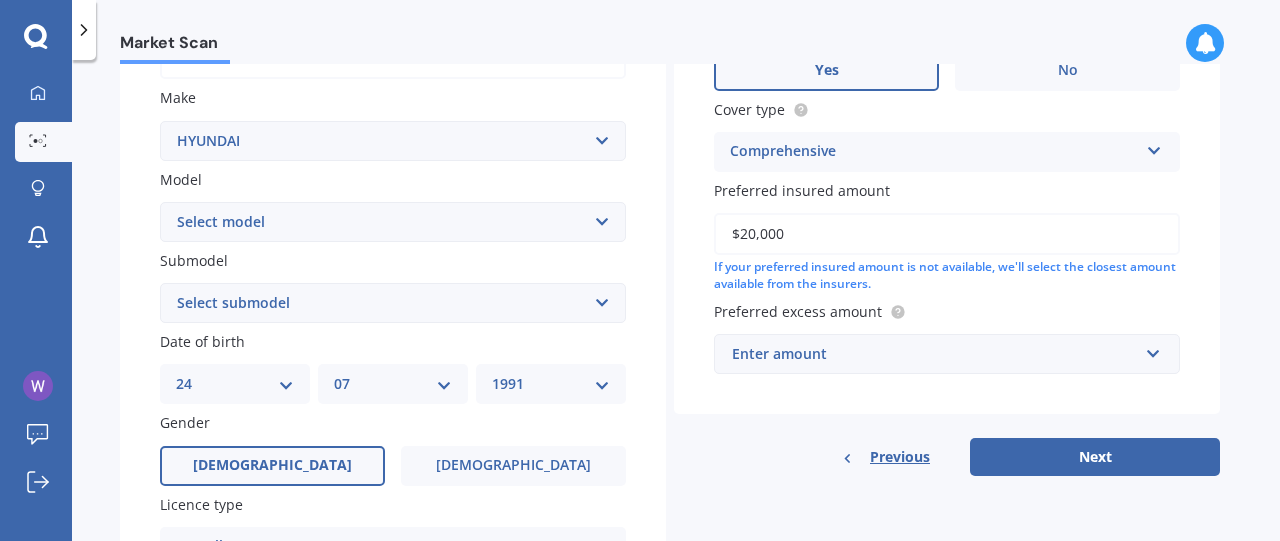 click on "Enter amount" at bounding box center (935, 354) 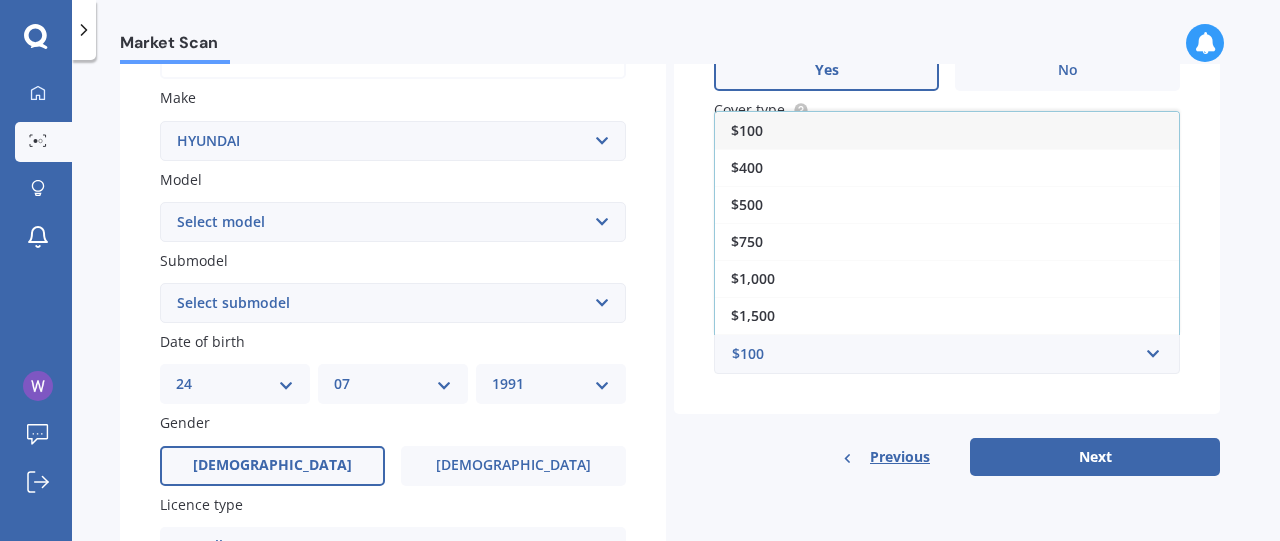 click on "$400" at bounding box center (947, 167) 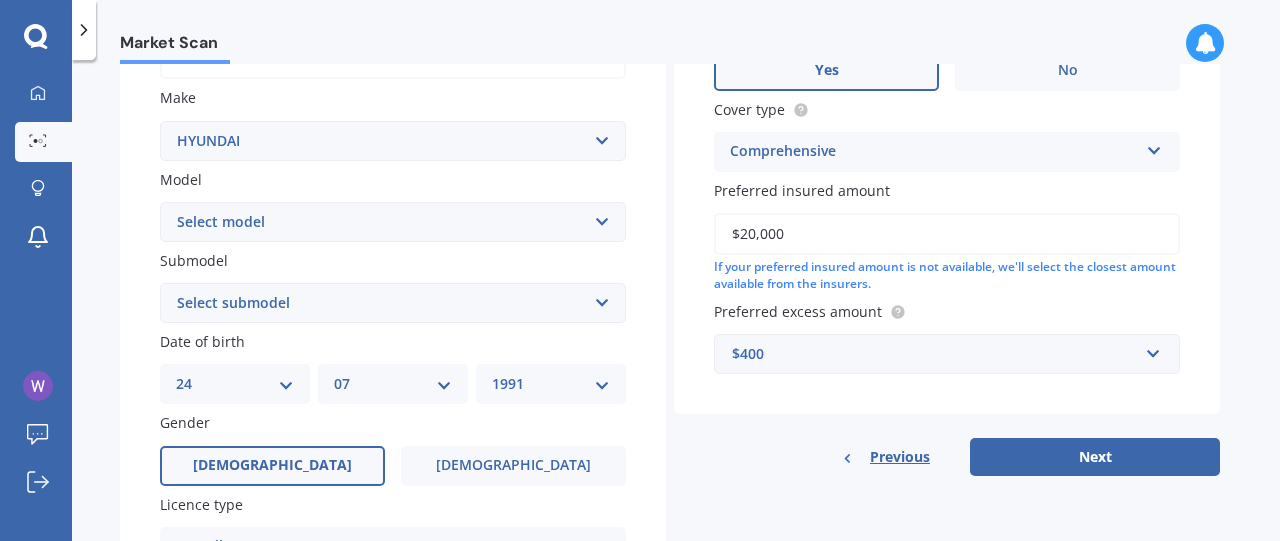 click on "Next" at bounding box center (1095, 457) 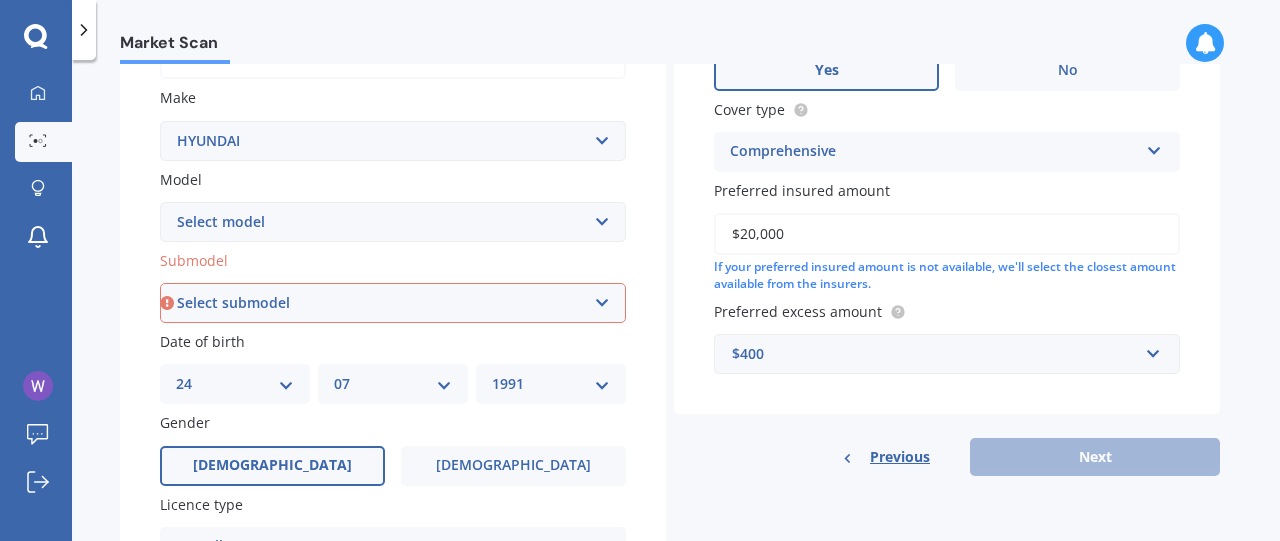 click on "Select submodel 1.6 Turbo Elite 2.0 4WD CRDi Turbo Diesel A4 2.0 4WD Petrol A4 2.0 City 2WD Petrol 2.0 City 2WD Petrol Elite A4 2.0D 4WD Elite M6SUV 2.7 V6 4WD Petrol A4 2.7 V6 4WD Petrol Elite A4 ELITE MPI 2.0P/6AT NX4E Hybrid 2WD" at bounding box center (393, 303) 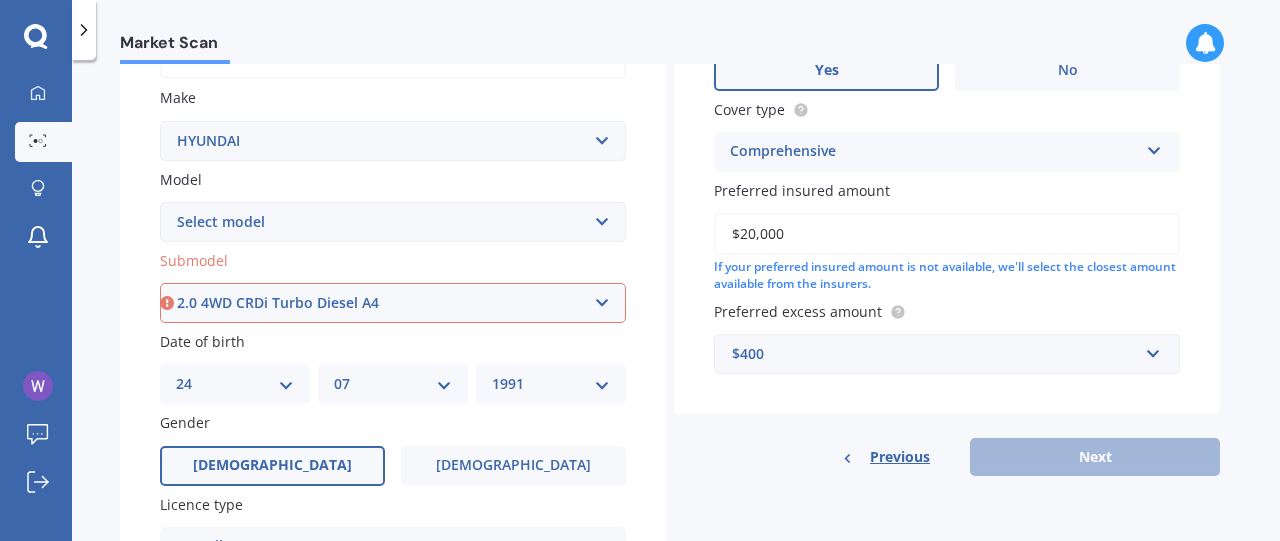 click on "Select submodel 1.6 Turbo Elite 2.0 4WD CRDi Turbo Diesel A4 2.0 4WD Petrol A4 2.0 City 2WD Petrol 2.0 City 2WD Petrol Elite A4 2.0D 4WD Elite M6SUV 2.7 V6 4WD Petrol A4 2.7 V6 4WD Petrol Elite A4 ELITE MPI 2.0P/6AT NX4E Hybrid 2WD" at bounding box center [393, 303] 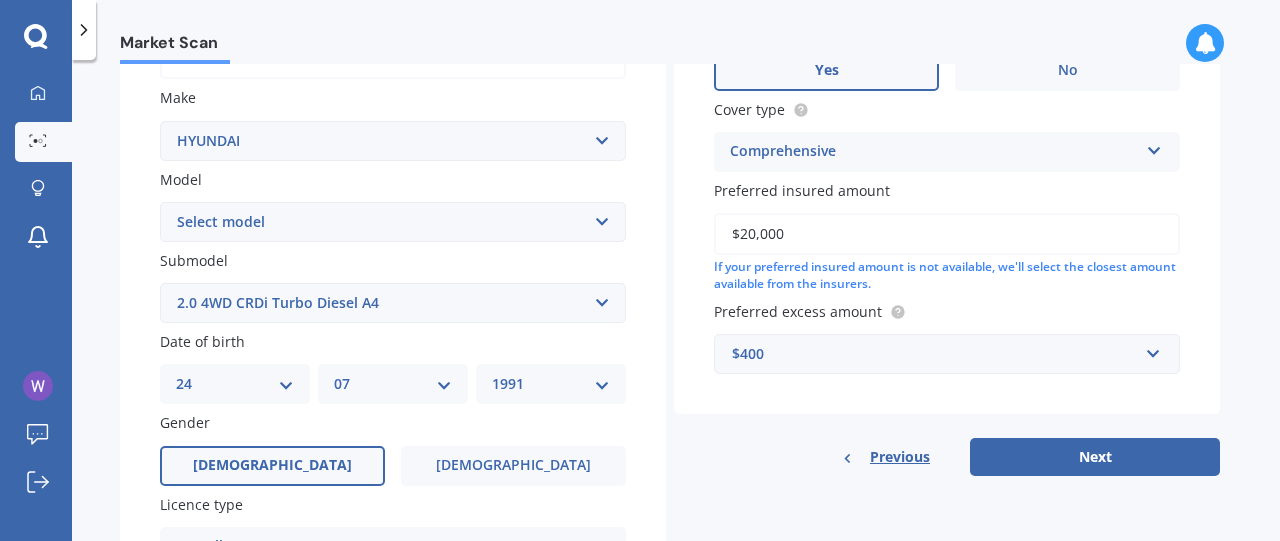 click on "Next" at bounding box center (1095, 457) 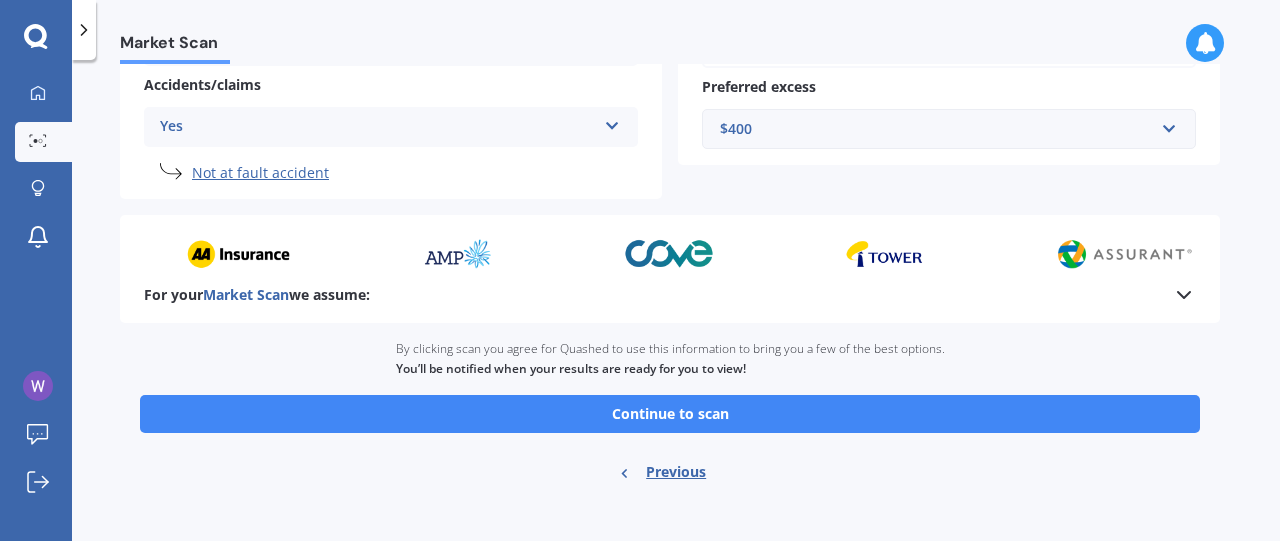 scroll, scrollTop: 526, scrollLeft: 0, axis: vertical 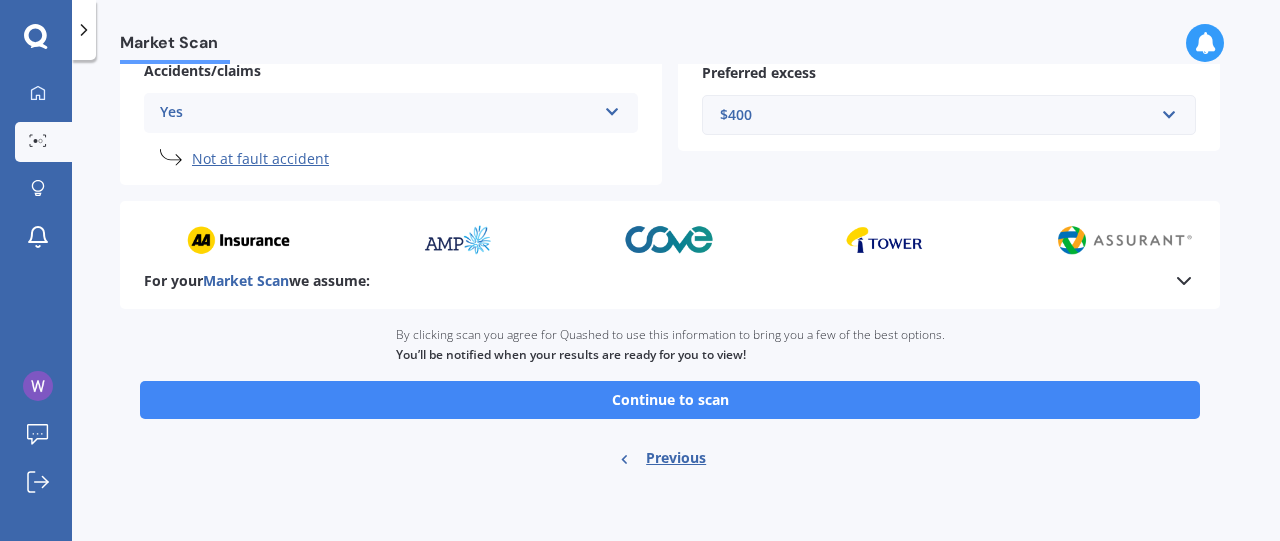 click on "Continue to scan" at bounding box center [670, 400] 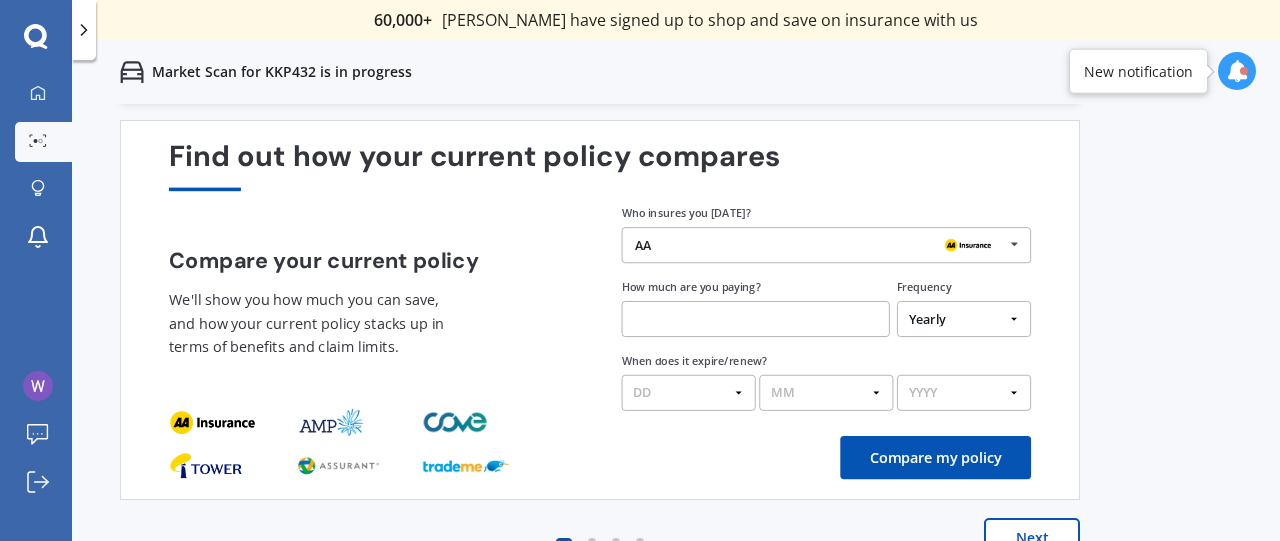 scroll, scrollTop: 104, scrollLeft: 0, axis: vertical 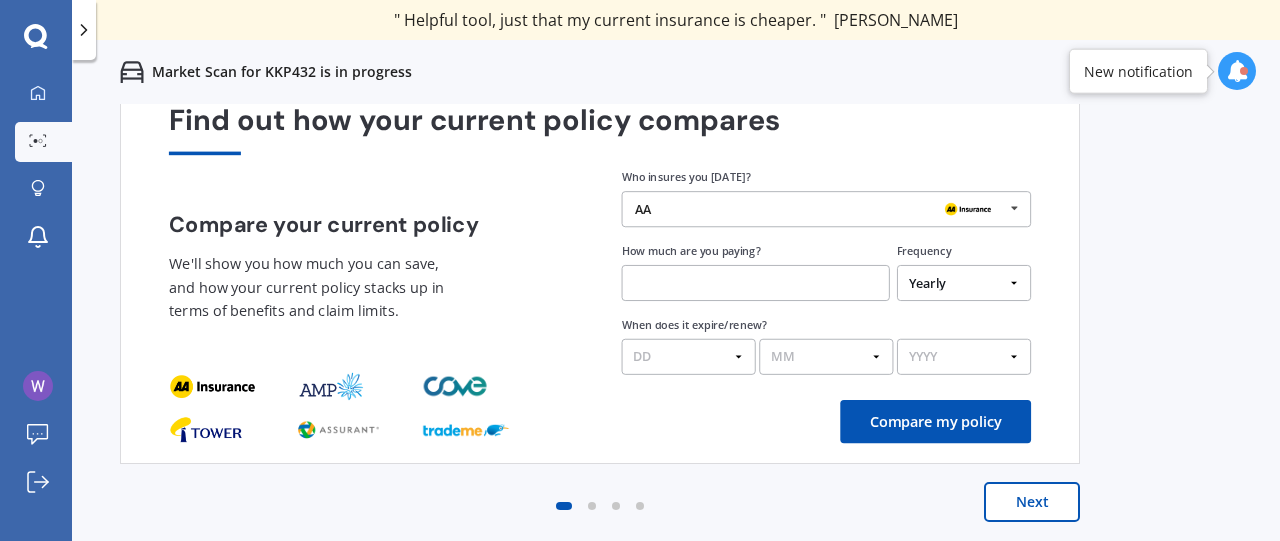 click on "AA" at bounding box center [819, 209] 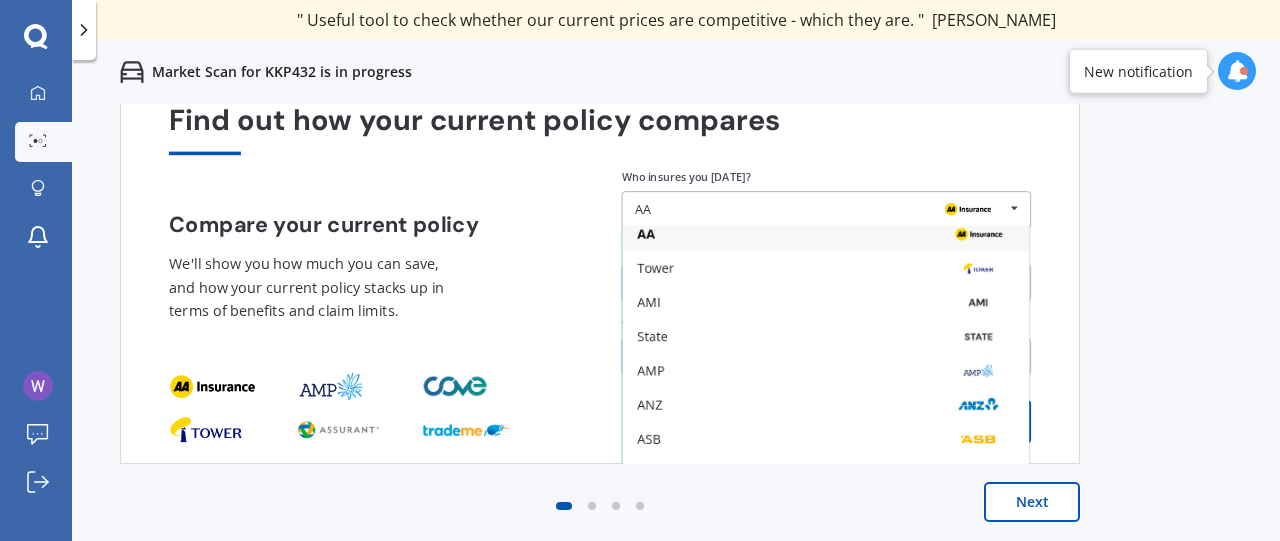 scroll, scrollTop: 0, scrollLeft: 0, axis: both 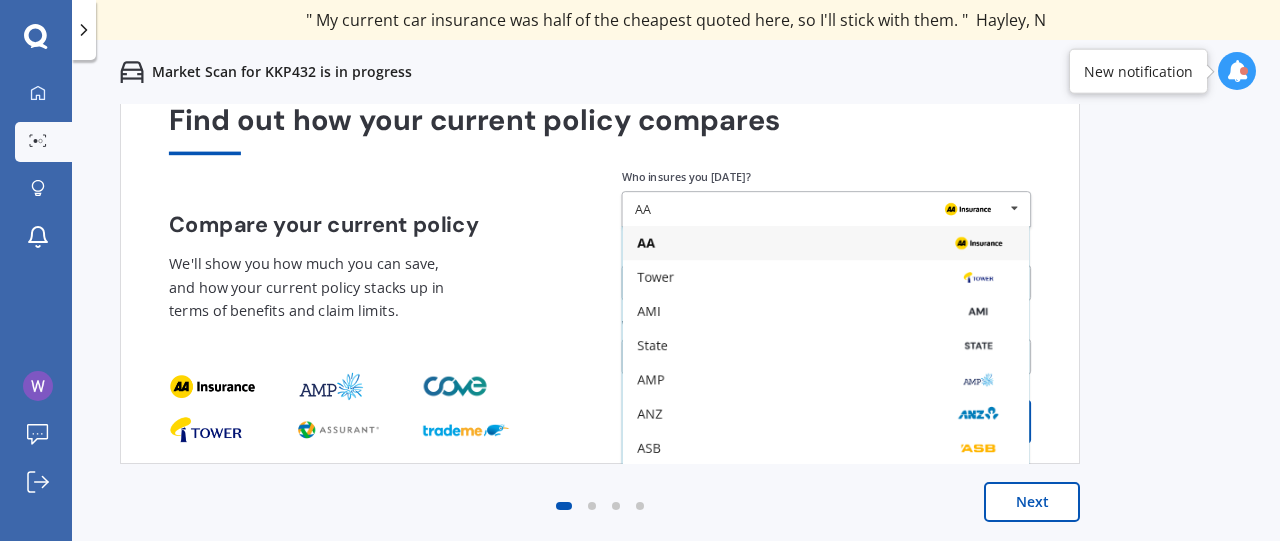 click on "Compare your current policy  We'll show you how much you can save, and how your current policy stacks up in terms of benefits and claim limits." at bounding box center [374, 275] 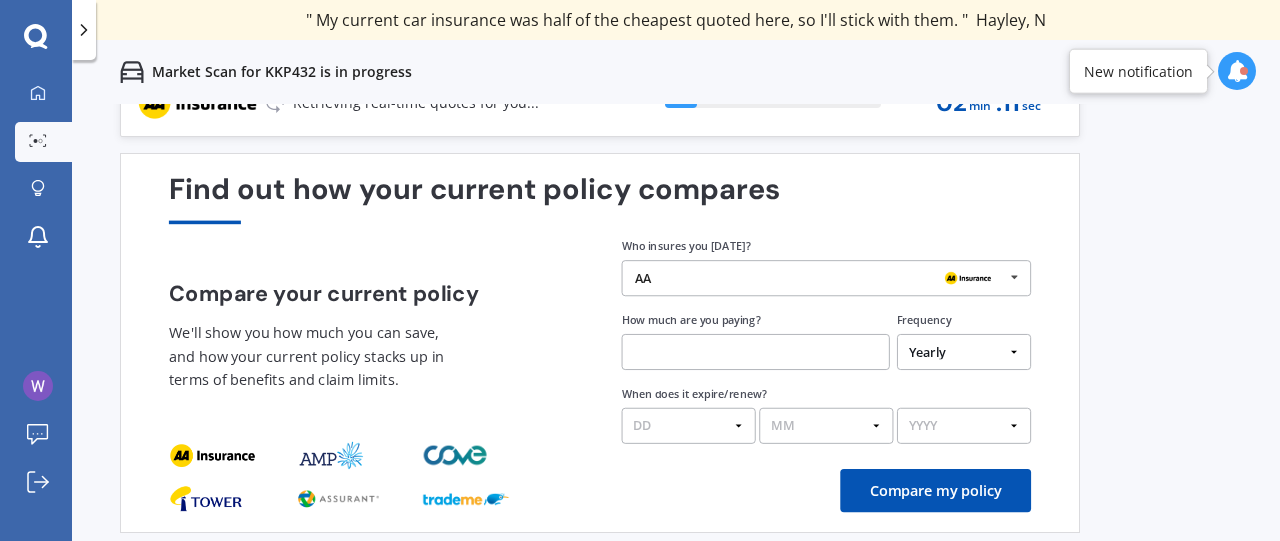 scroll, scrollTop: 4, scrollLeft: 0, axis: vertical 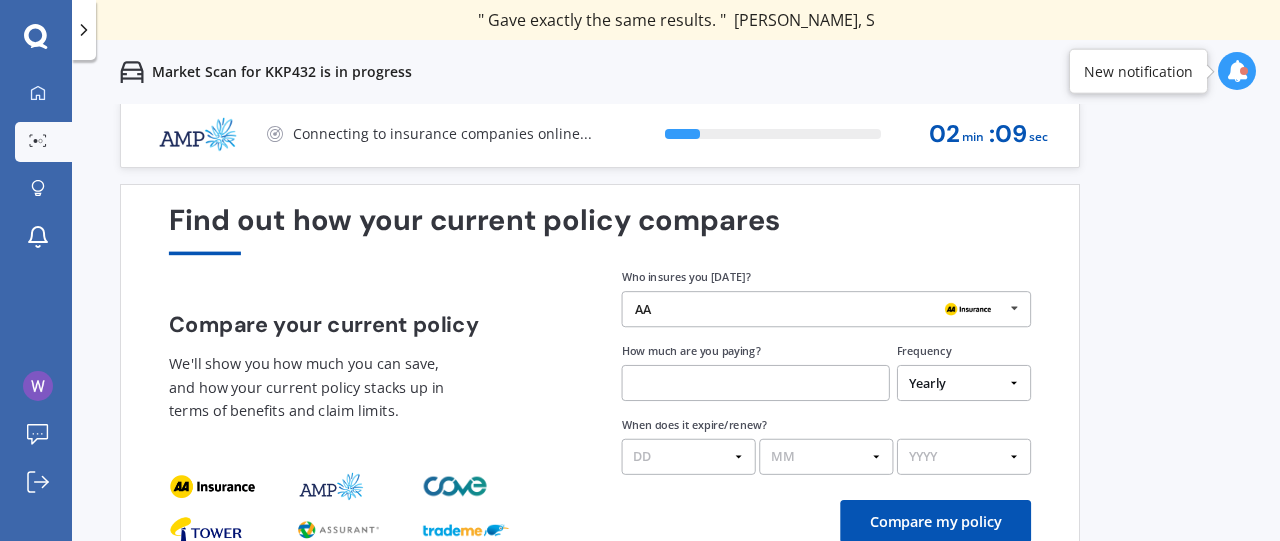 click at bounding box center [1014, 308] 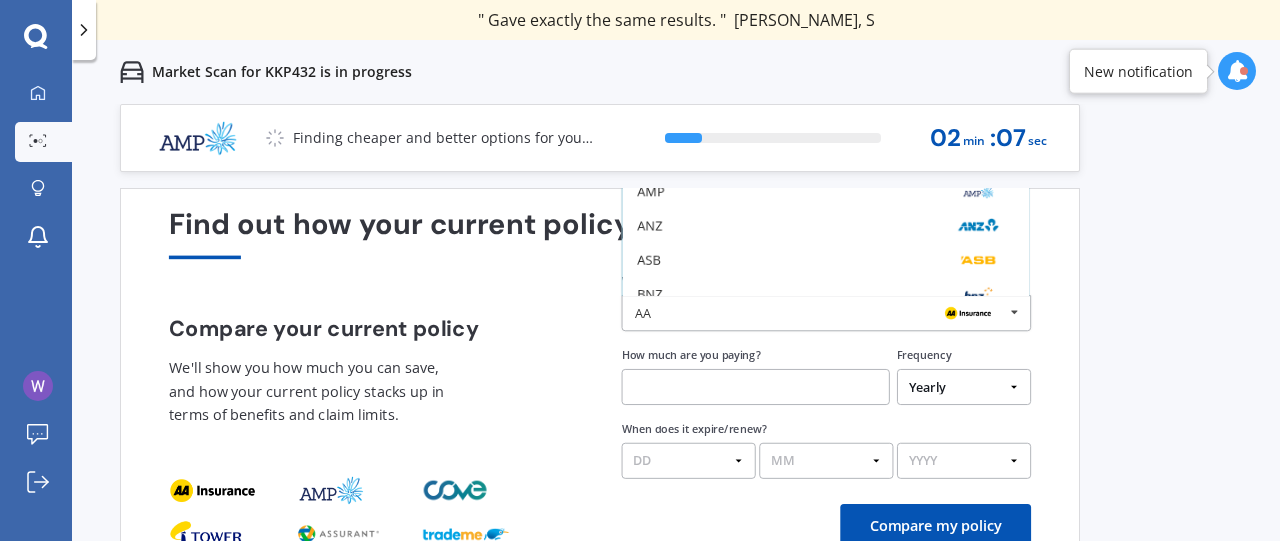 scroll, scrollTop: 0, scrollLeft: 0, axis: both 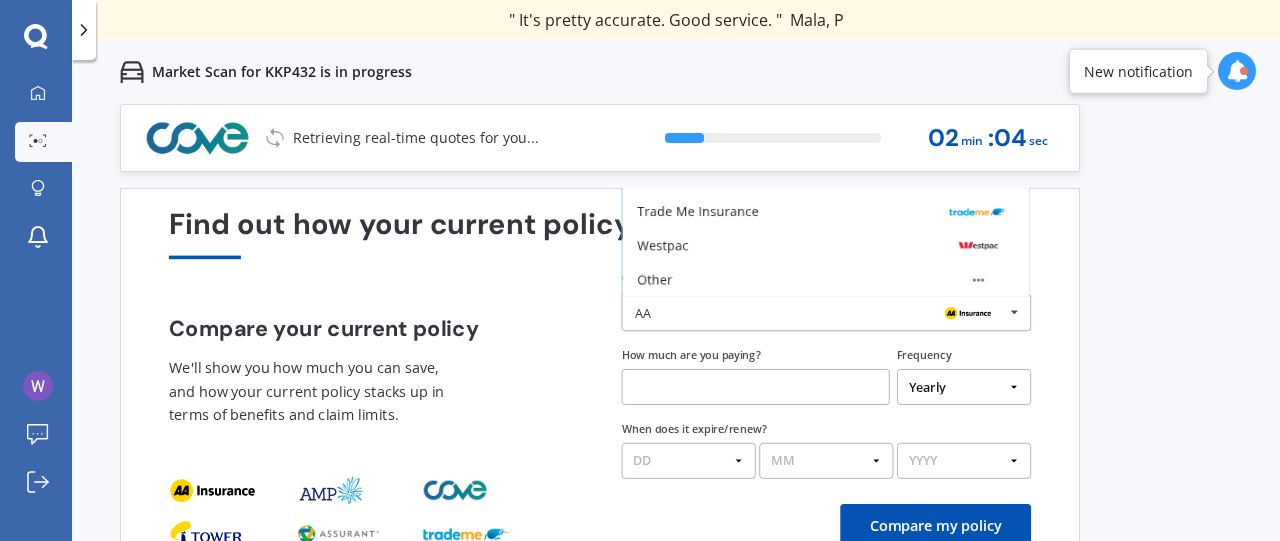 click on "Other" at bounding box center (825, 280) 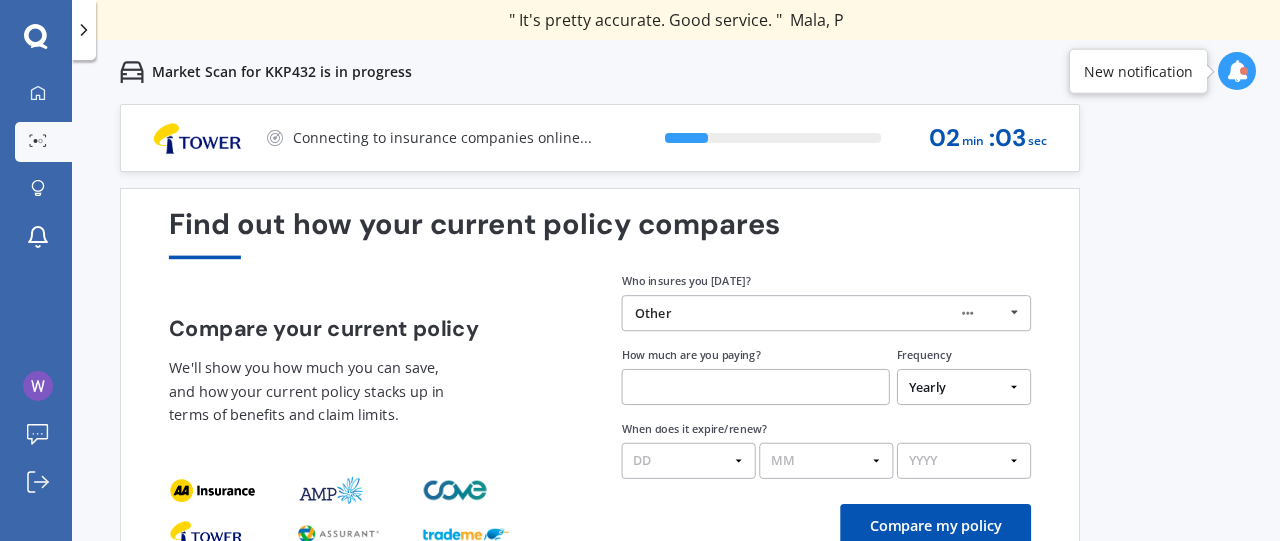 click at bounding box center (756, 387) 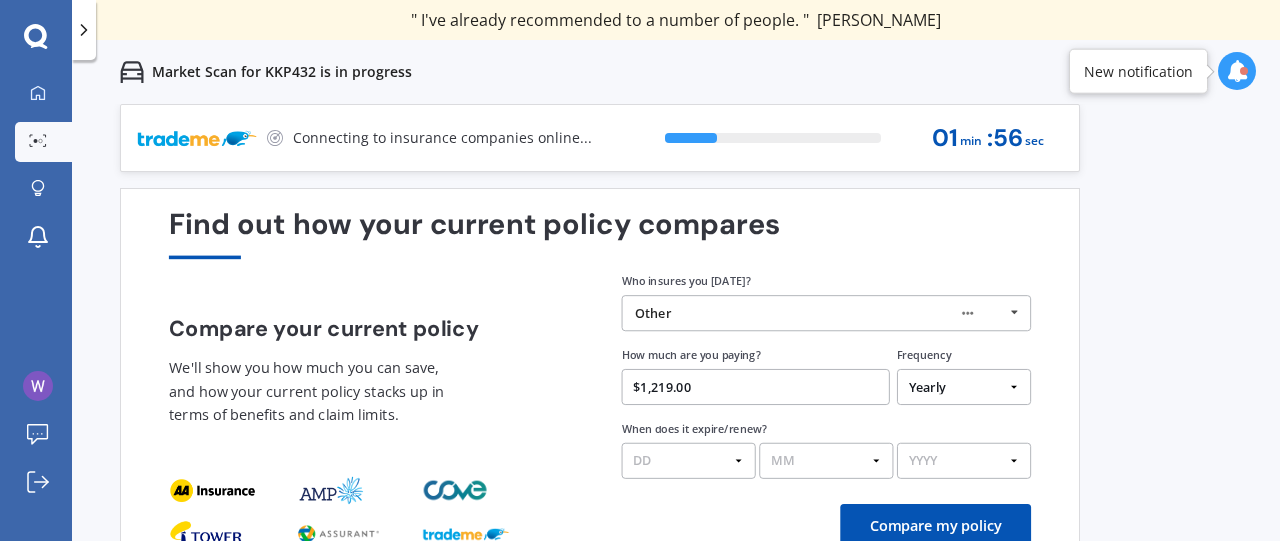 type on "$1,219.00" 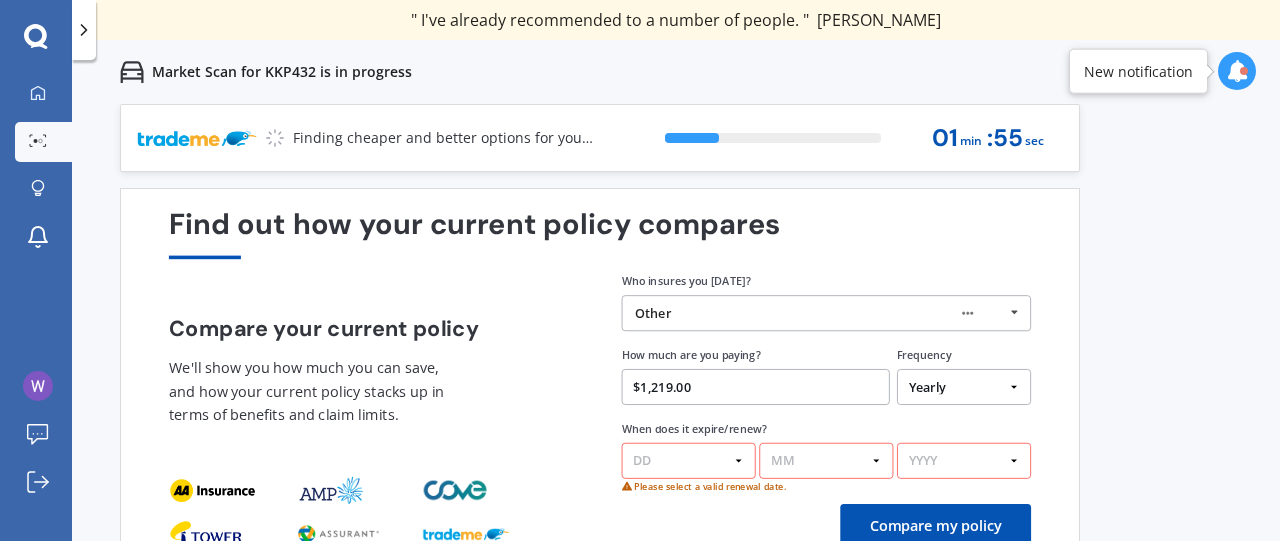click on "DD 01 02 03 04 05 06 07 08 09 10 11 12 13 14 15 16 17 18 19 20 21 22 23 24 25 26 27 28 29 30 31" at bounding box center (689, 461) 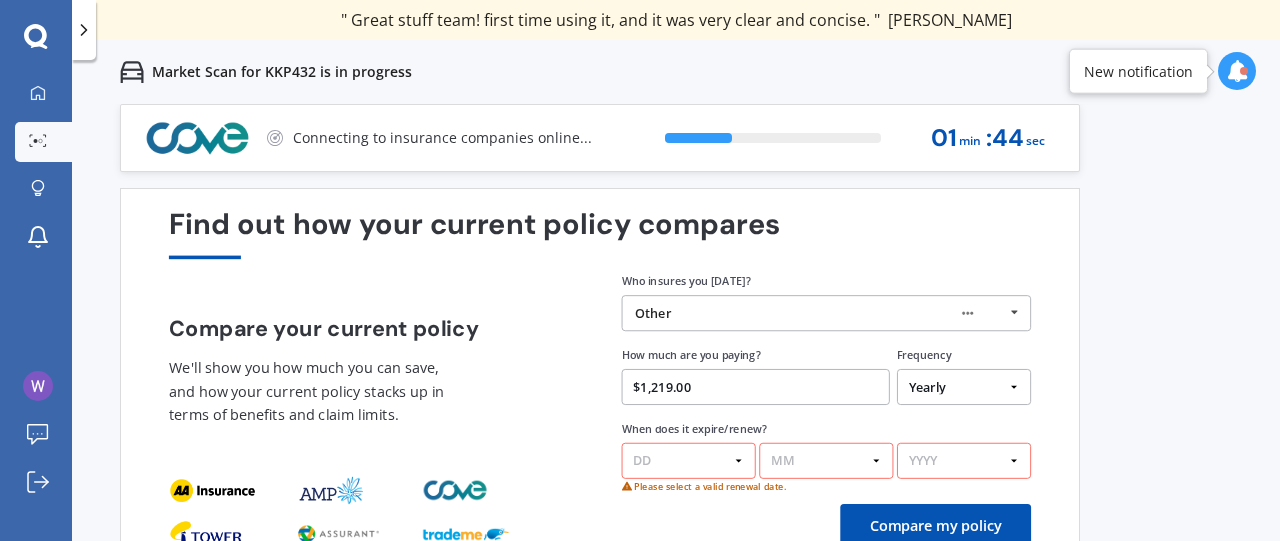 select on "23" 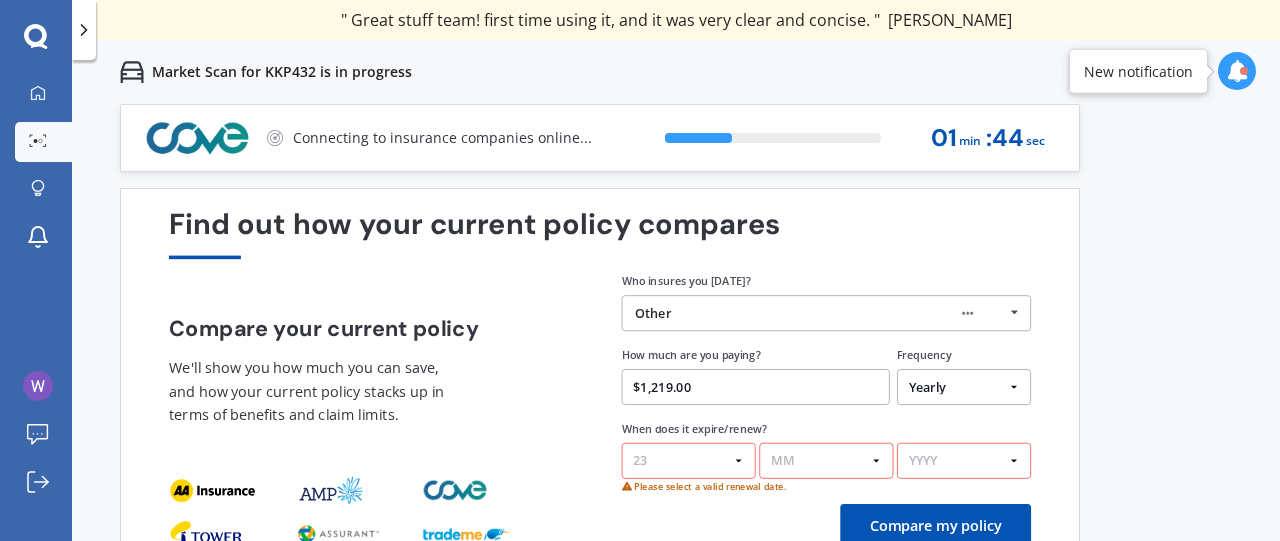 click on "DD 01 02 03 04 05 06 07 08 09 10 11 12 13 14 15 16 17 18 19 20 21 22 23 24 25 26 27 28 29 30 31" at bounding box center [689, 461] 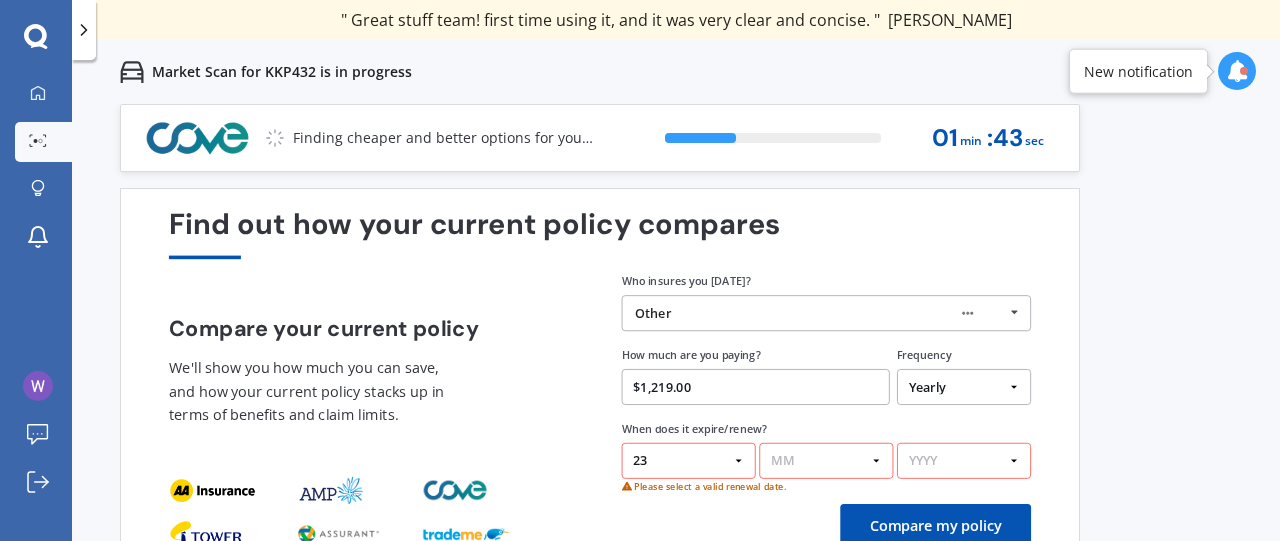 click on "MM 01 02 03 04 05 06 07 08 09 10 11 12" at bounding box center (826, 461) 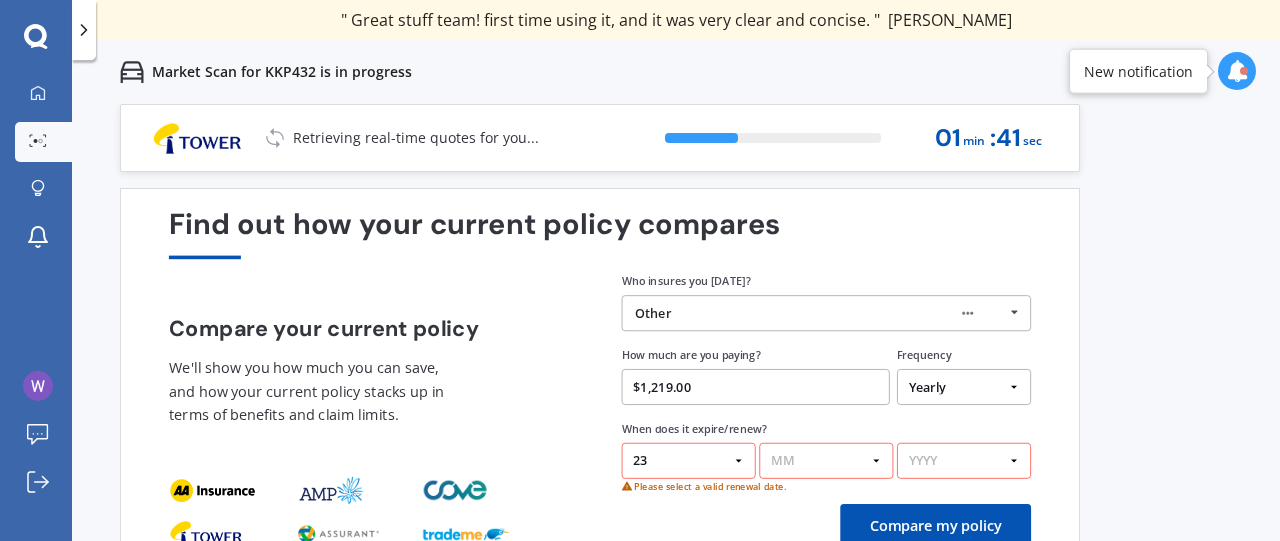 select on "07" 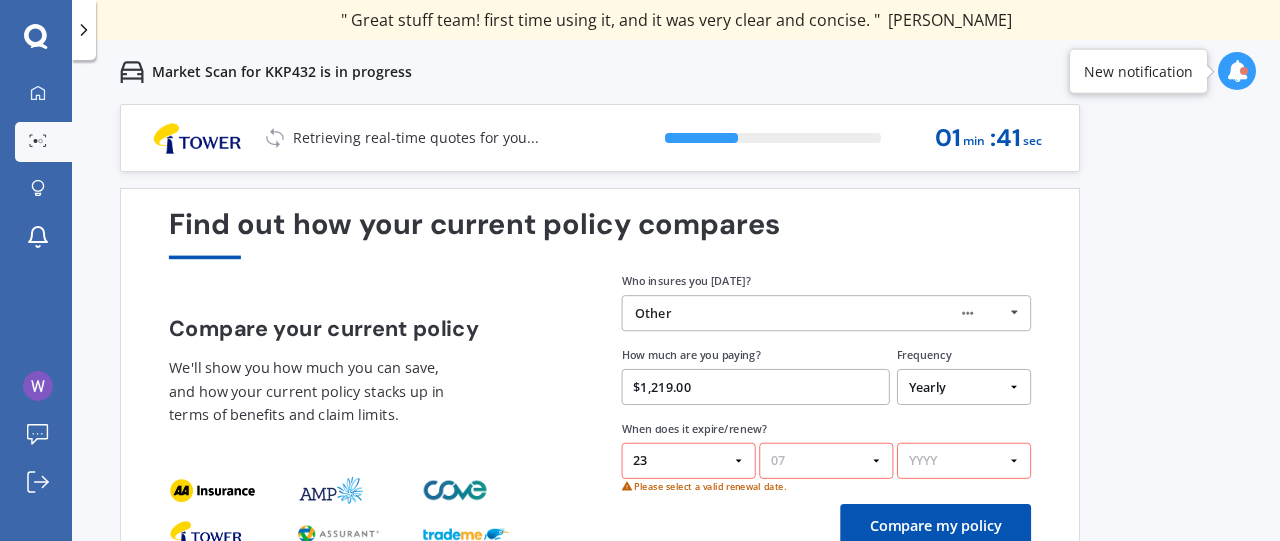 click on "MM 01 02 03 04 05 06 07 08 09 10 11 12" at bounding box center [826, 461] 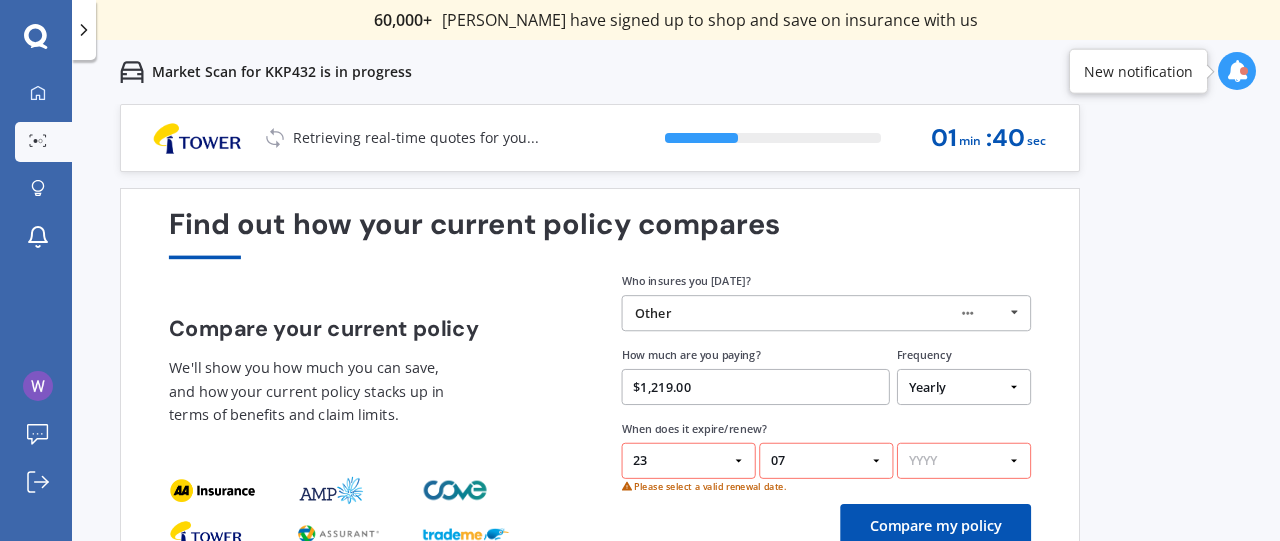 click on "YYYY 2026 2025 2024" at bounding box center (964, 461) 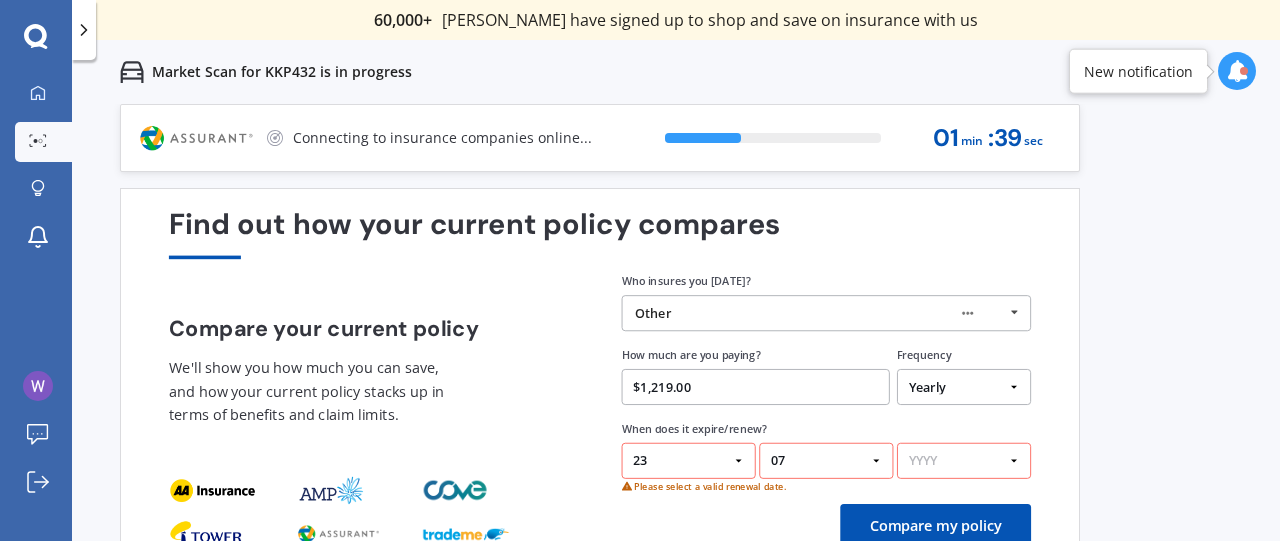 select on "2025" 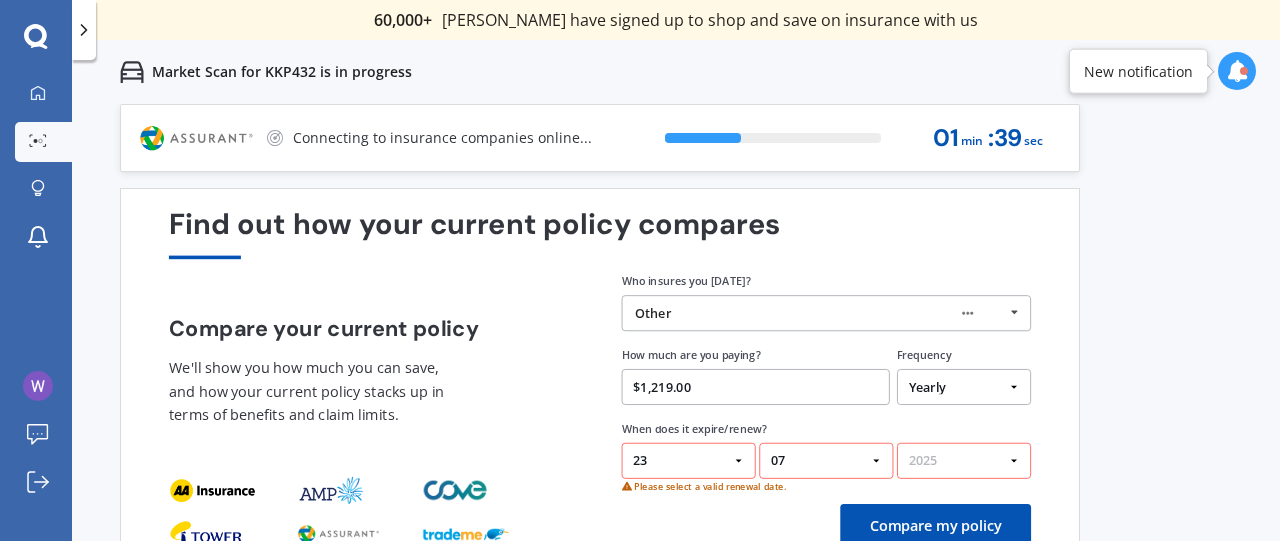click on "YYYY 2026 2025 2024" at bounding box center [964, 461] 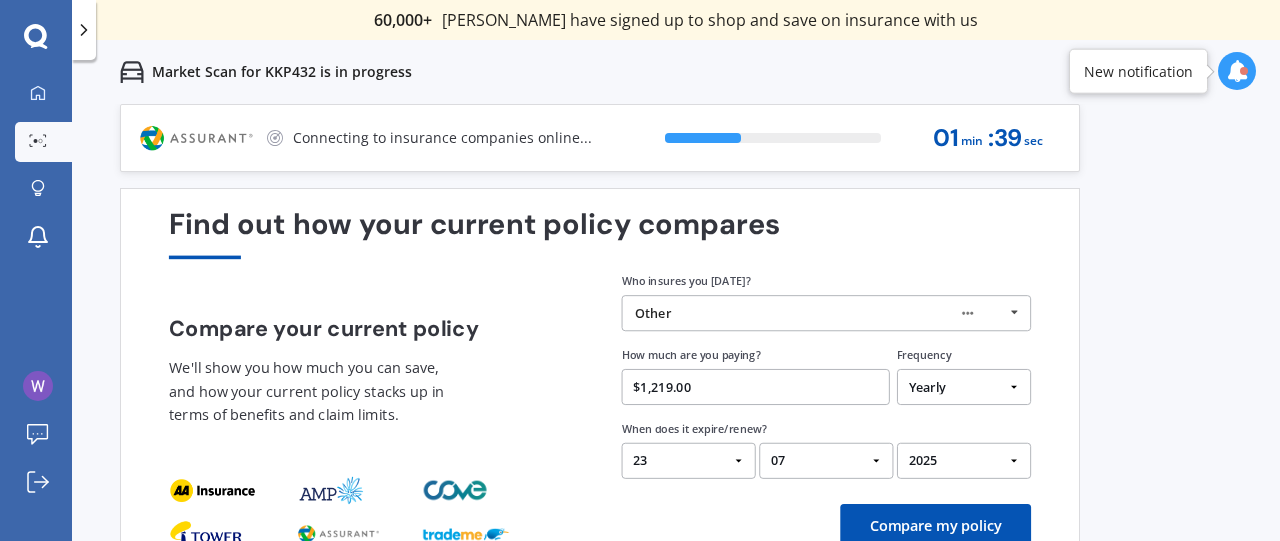 click on "Previous 60,000+ Kiwis have signed up to shop and save on insurance with us " Helpful tool, just that my current insurance is cheaper. " [PERSON_NAME], H " I have already recommended Quashed to many family and friends. This is fantastic. Thank you. " [PERSON_NAME], M " A very useful tool and is easy to use. Highly recommended! " [PERSON_NAME], Z " Useful tool to check whether our current prices are competitive - which they are. " [PERSON_NAME], G " My current car insurance was half of the cheapest quoted here, so I'll stick with them. " [PERSON_NAME], N " Gave exactly the same results. " [PERSON_NAME], S " It's pretty accurate. Good service. " Mala, P " That was very helpful as it provided all the details required to make the necessary decision. " [PERSON_NAME], I " I've already recommended to a number of people. " [PERSON_NAME], J " Good to know my existing cover is so good! " [PERSON_NAME], J " Excellent site! I saved $300 off my existing policy. " Lian, G " Great stuff team! first time using it, and it was very clear and concise. " [PERSON_NAME], B   Next 35 % 01 min :  39 sec" at bounding box center [676, 344] 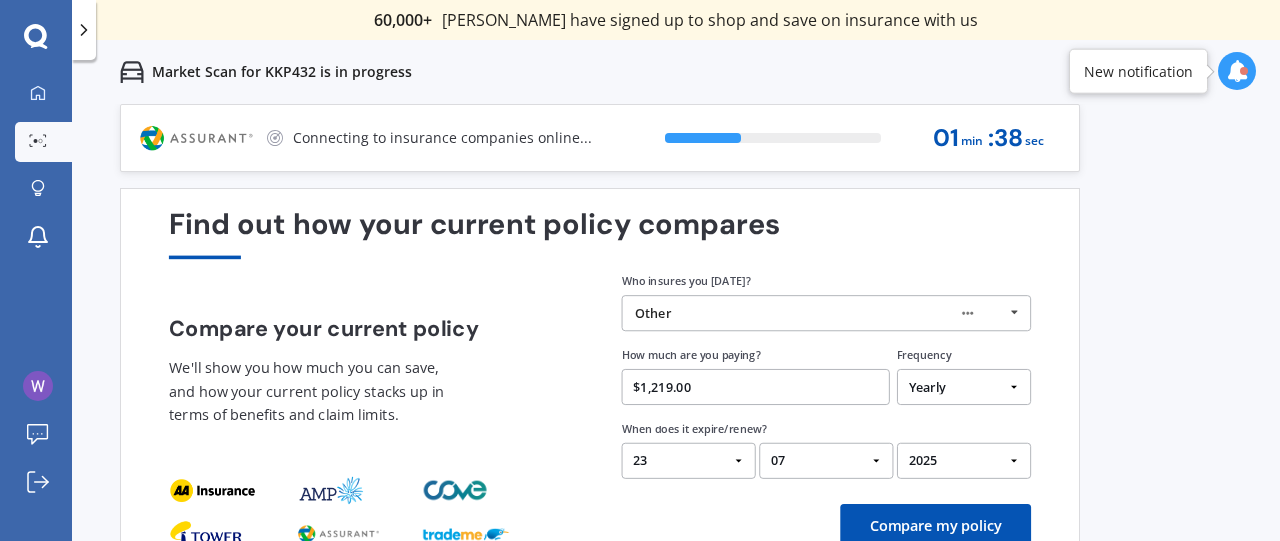 click on "Compare my policy" at bounding box center [935, 525] 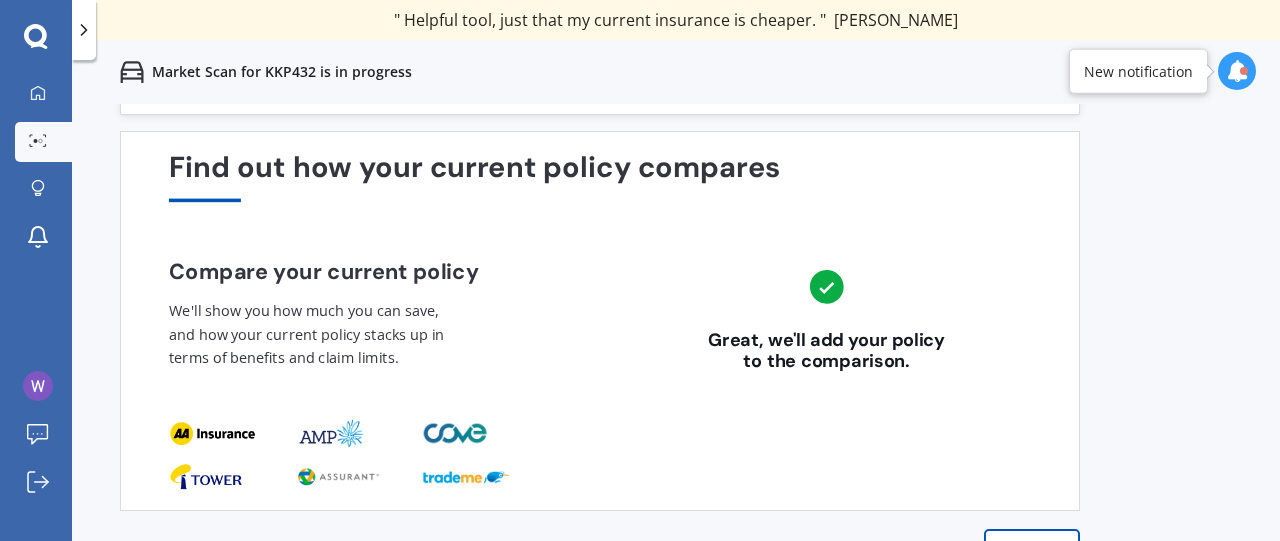 scroll, scrollTop: 104, scrollLeft: 0, axis: vertical 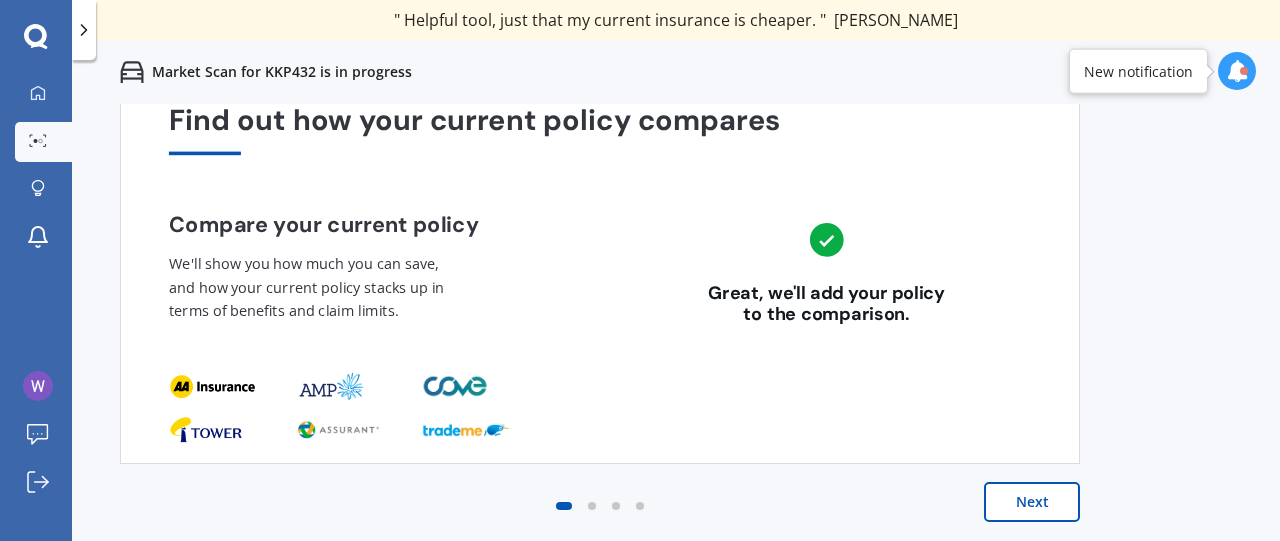 click on "Next" at bounding box center (1032, 502) 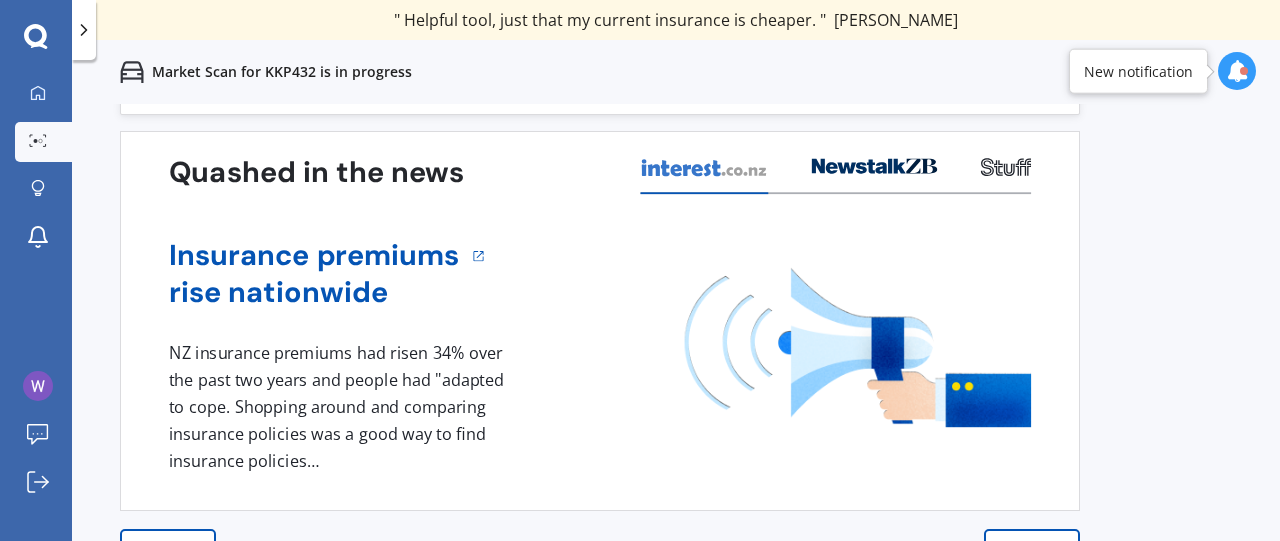 scroll, scrollTop: 104, scrollLeft: 0, axis: vertical 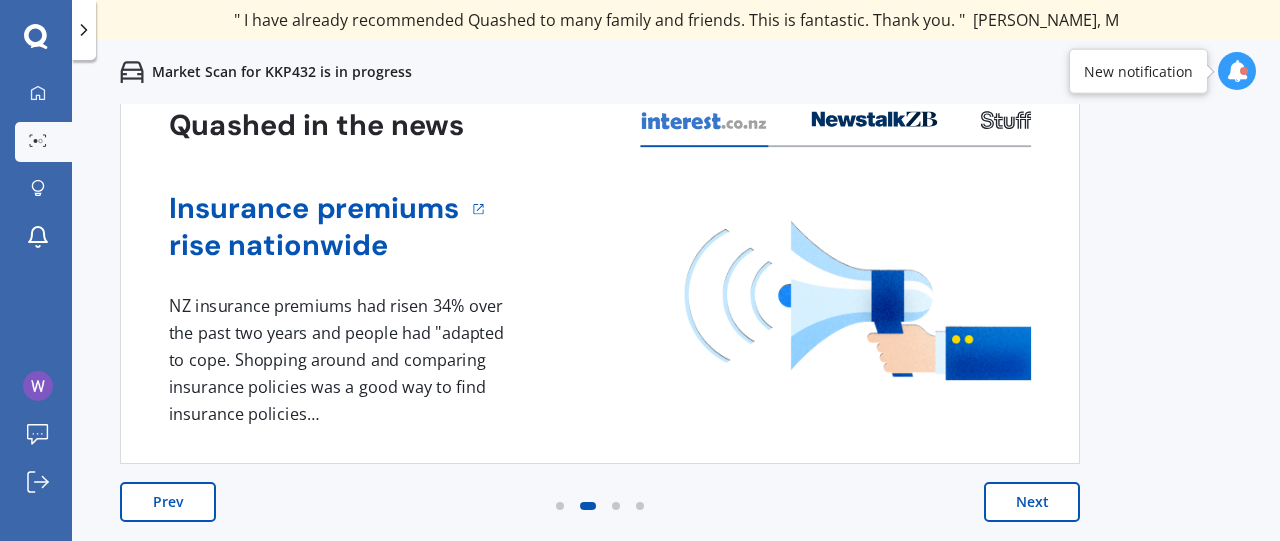 click on "Next" at bounding box center (1032, 502) 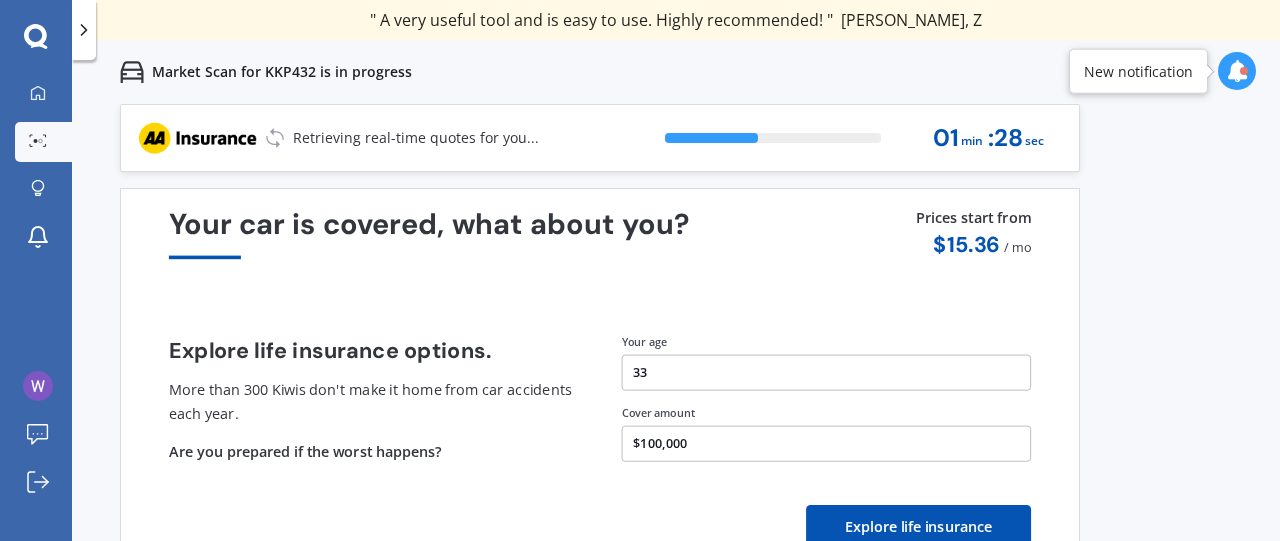scroll, scrollTop: 100, scrollLeft: 0, axis: vertical 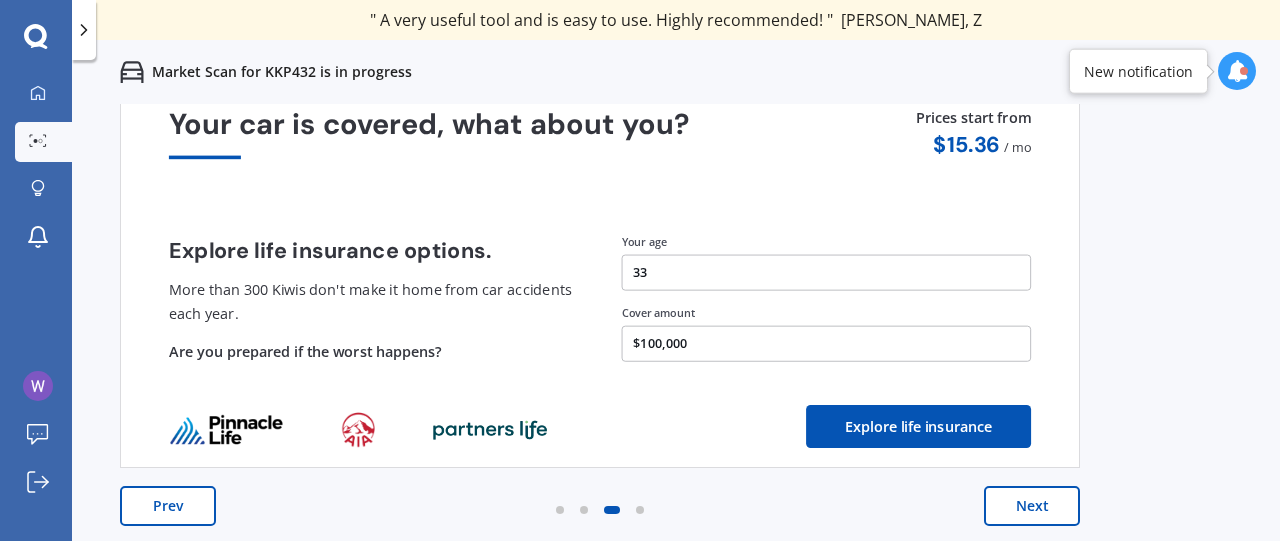 click on "Next" at bounding box center [1032, 506] 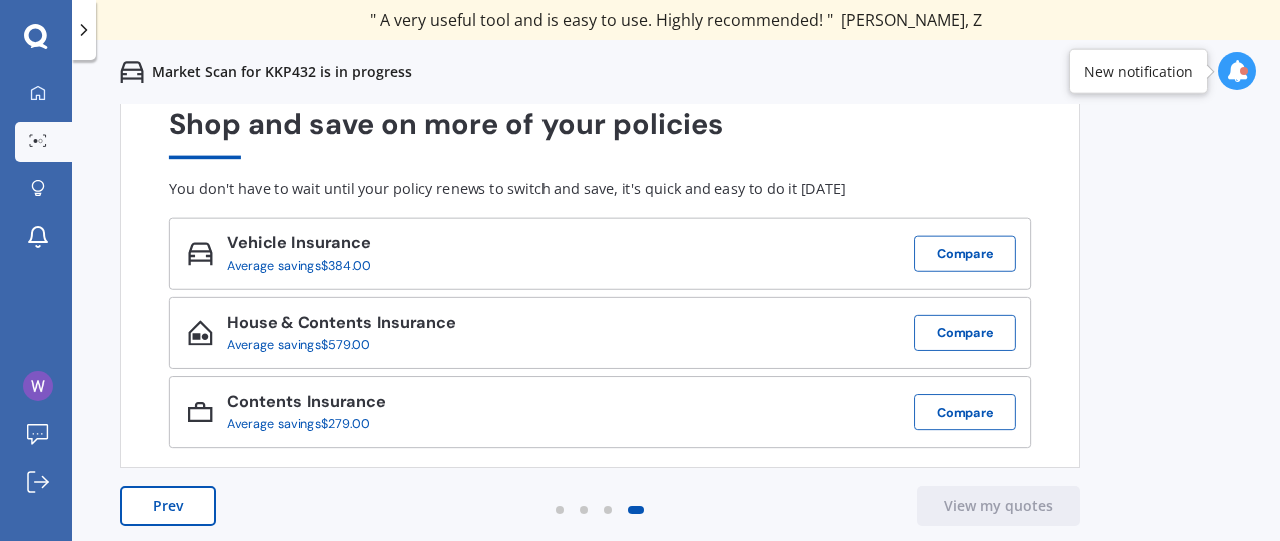 scroll, scrollTop: 0, scrollLeft: 0, axis: both 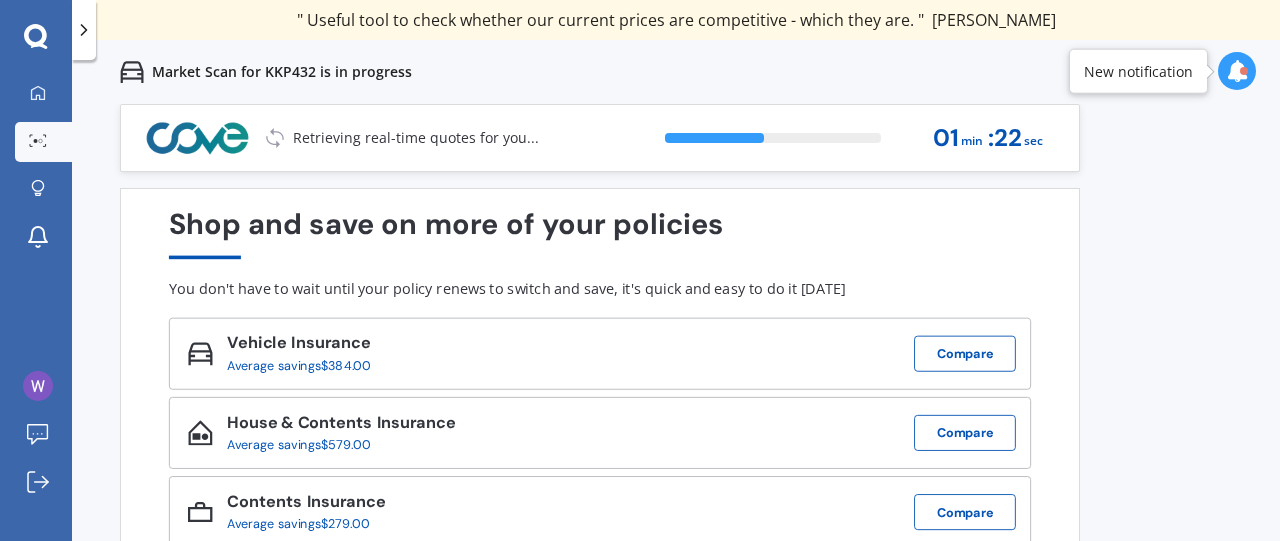 click on "Vehicle Insurance Average savings  $384.00 Compare" at bounding box center [600, 354] 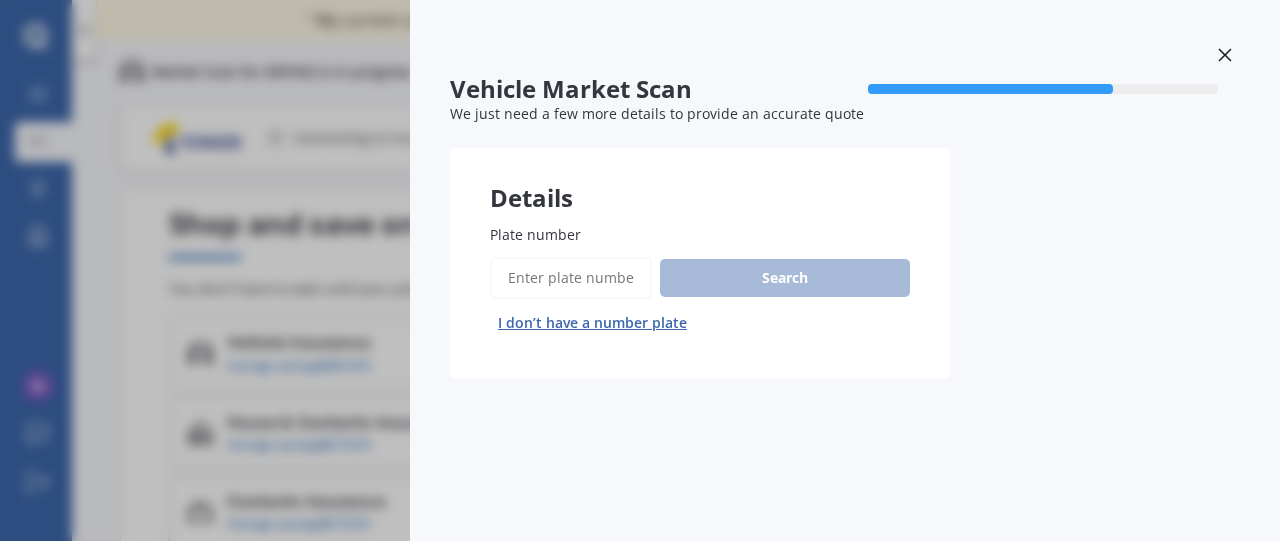 click on "Vehicle Market Scan 70 % We just need a few more details to provide an accurate quote Details Plate number Search I don’t have a number plate Previous Next" at bounding box center (640, 270) 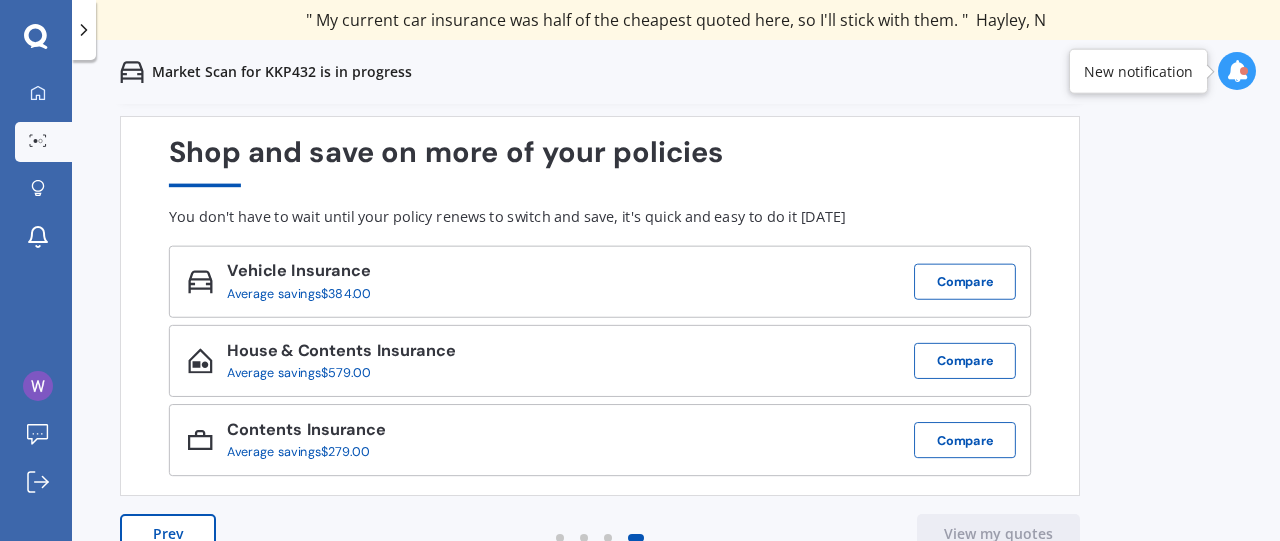 scroll, scrollTop: 104, scrollLeft: 0, axis: vertical 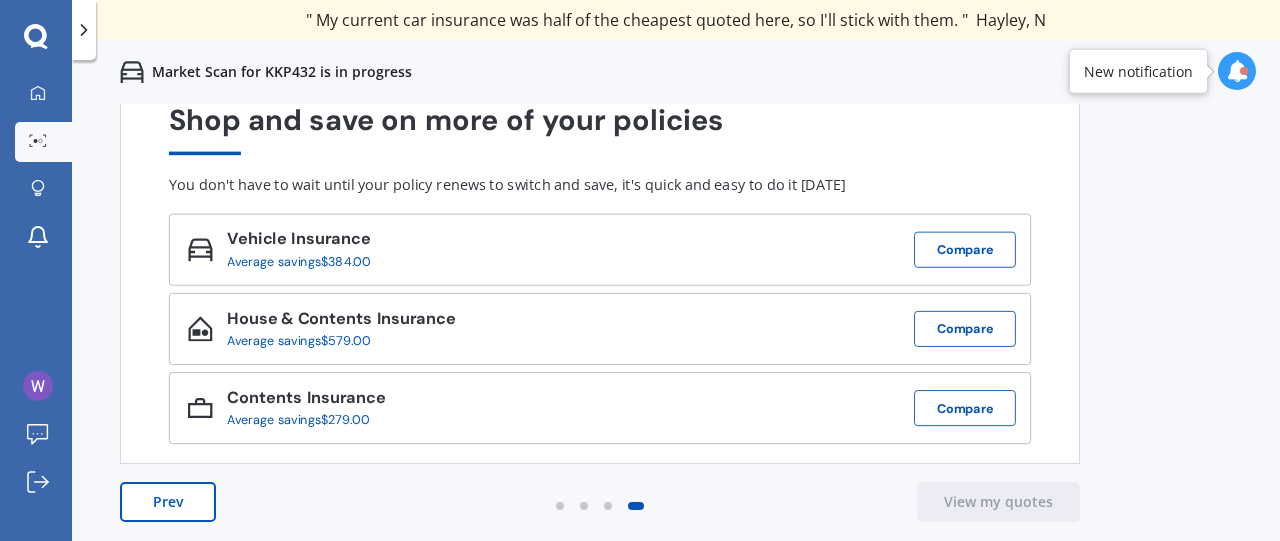 click on "View my quotes" at bounding box center [998, 502] 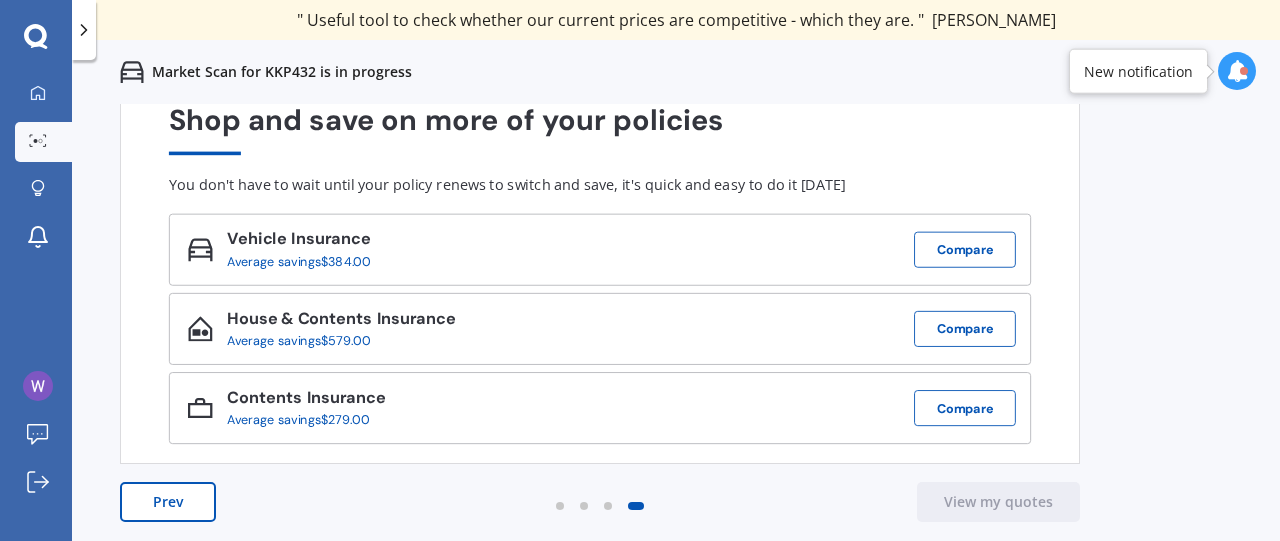 scroll, scrollTop: 0, scrollLeft: 0, axis: both 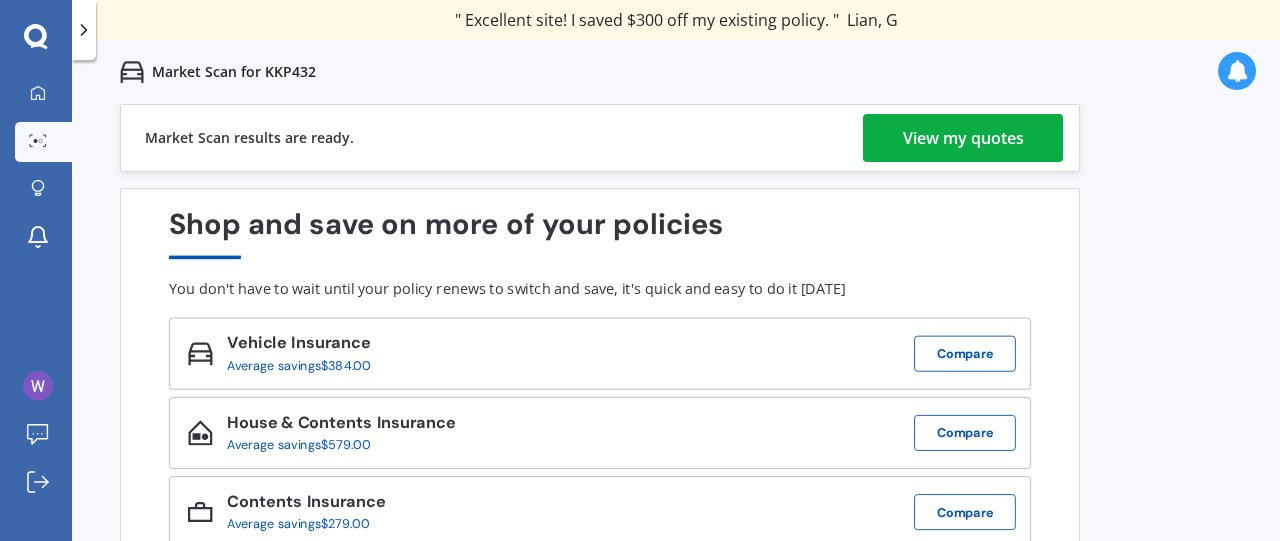 click on "View my quotes" at bounding box center [963, 138] 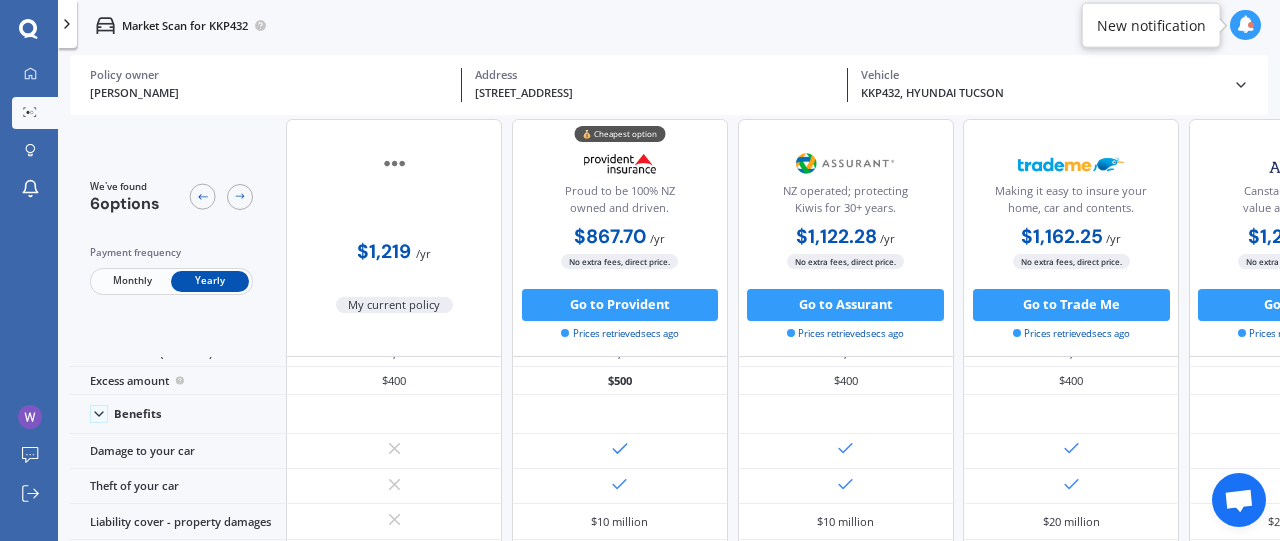 scroll, scrollTop: 0, scrollLeft: 0, axis: both 